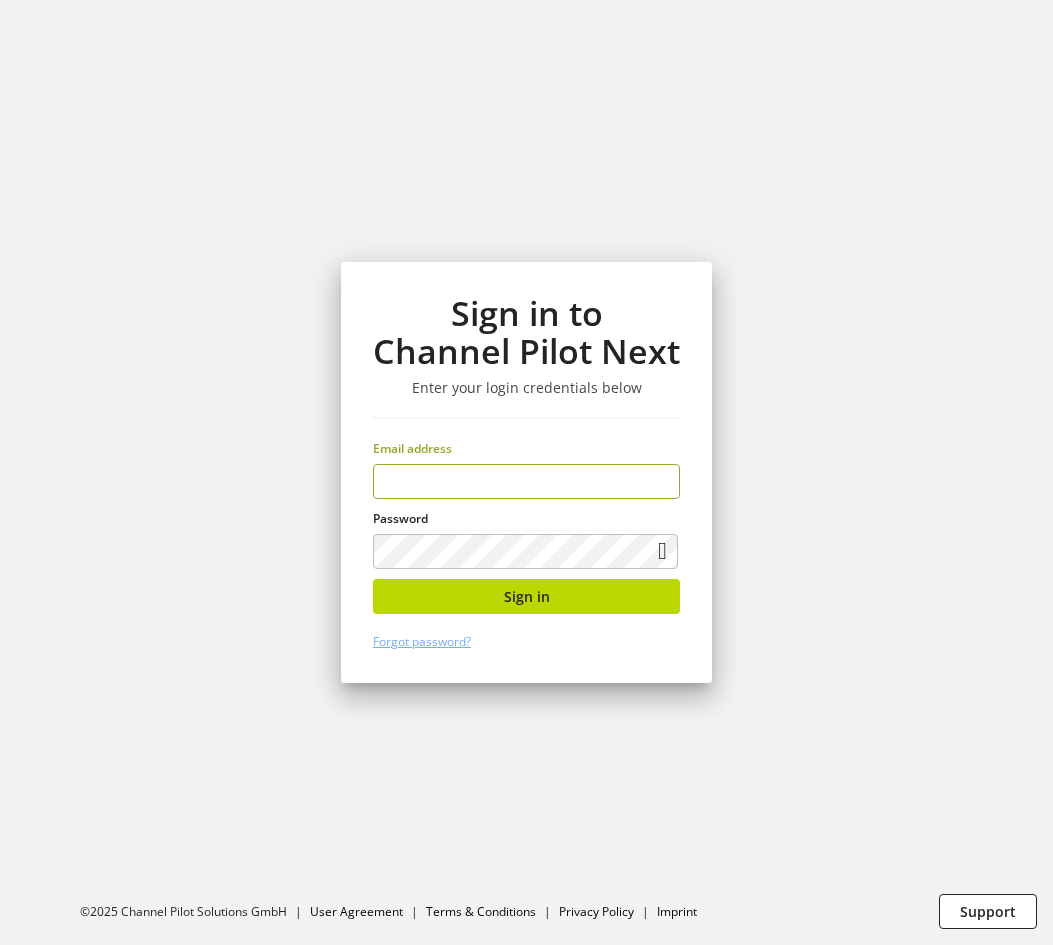 click at bounding box center [526, 481] 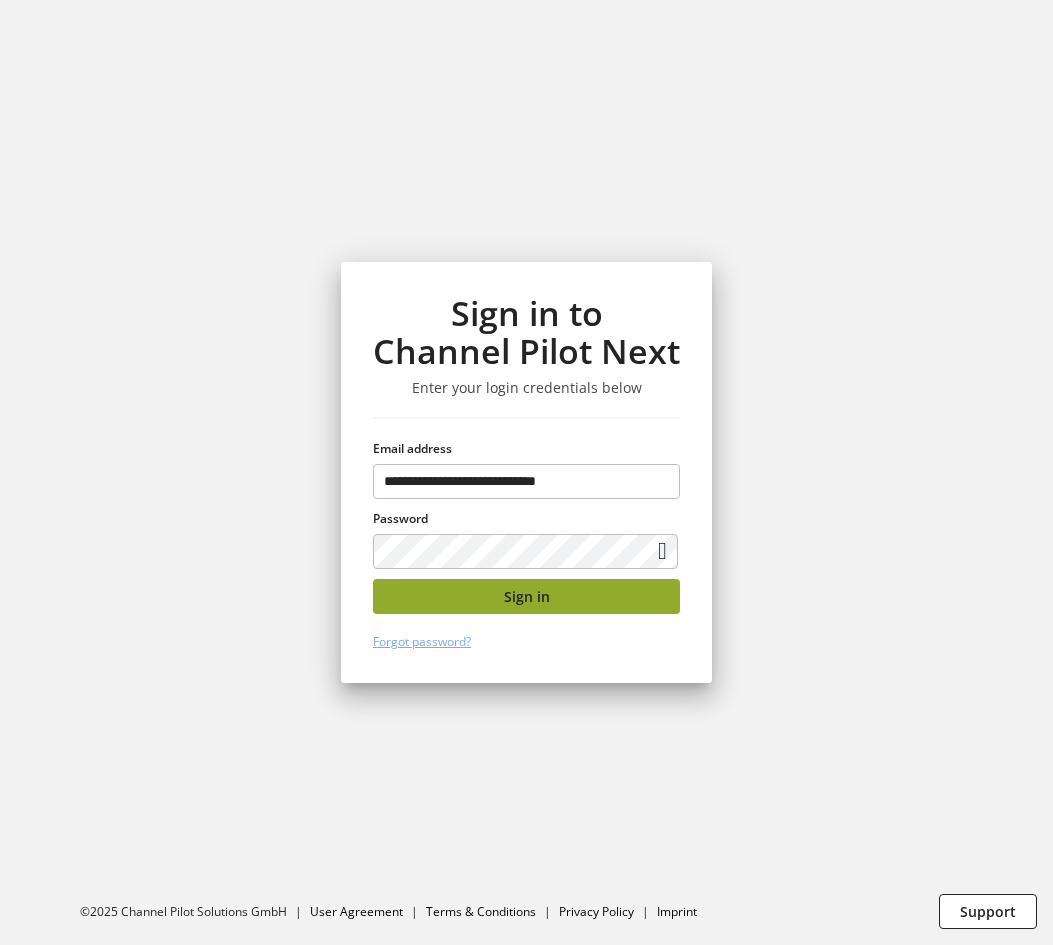 click on "Sign in" at bounding box center (527, 596) 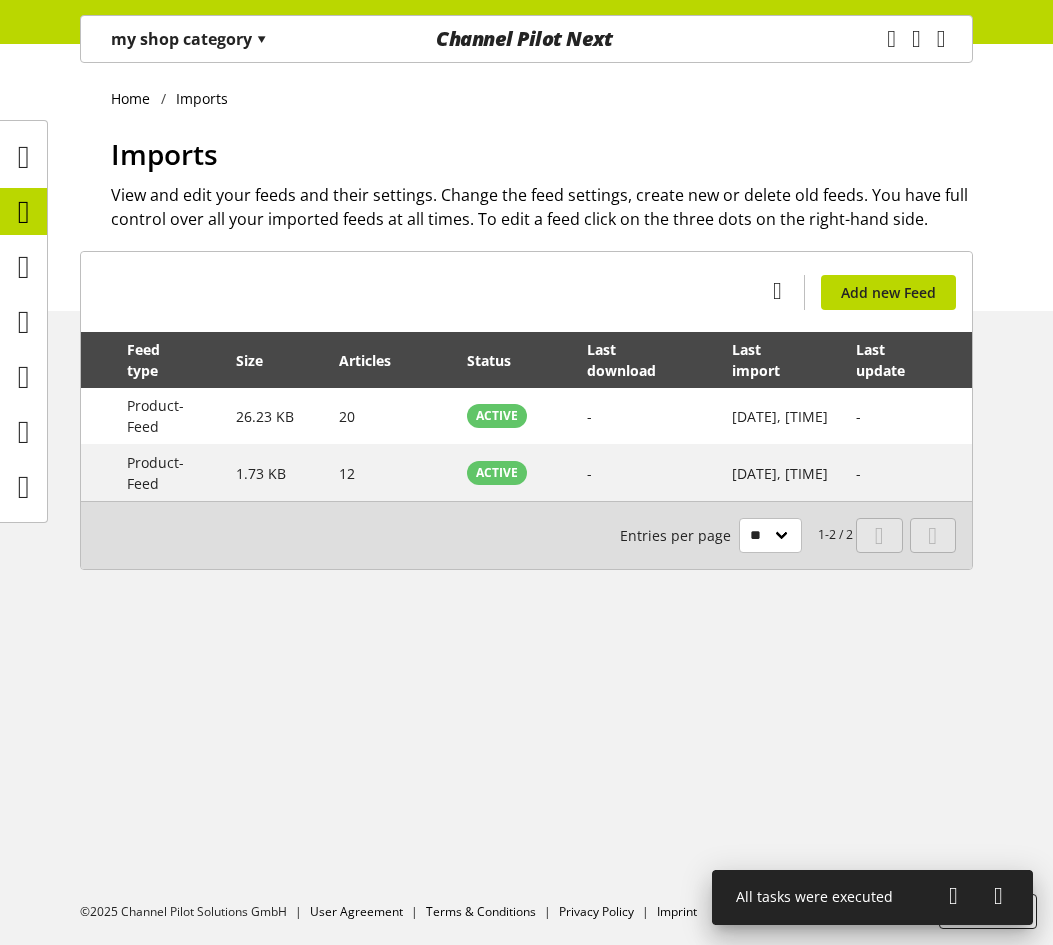 scroll, scrollTop: 0, scrollLeft: 169, axis: horizontal 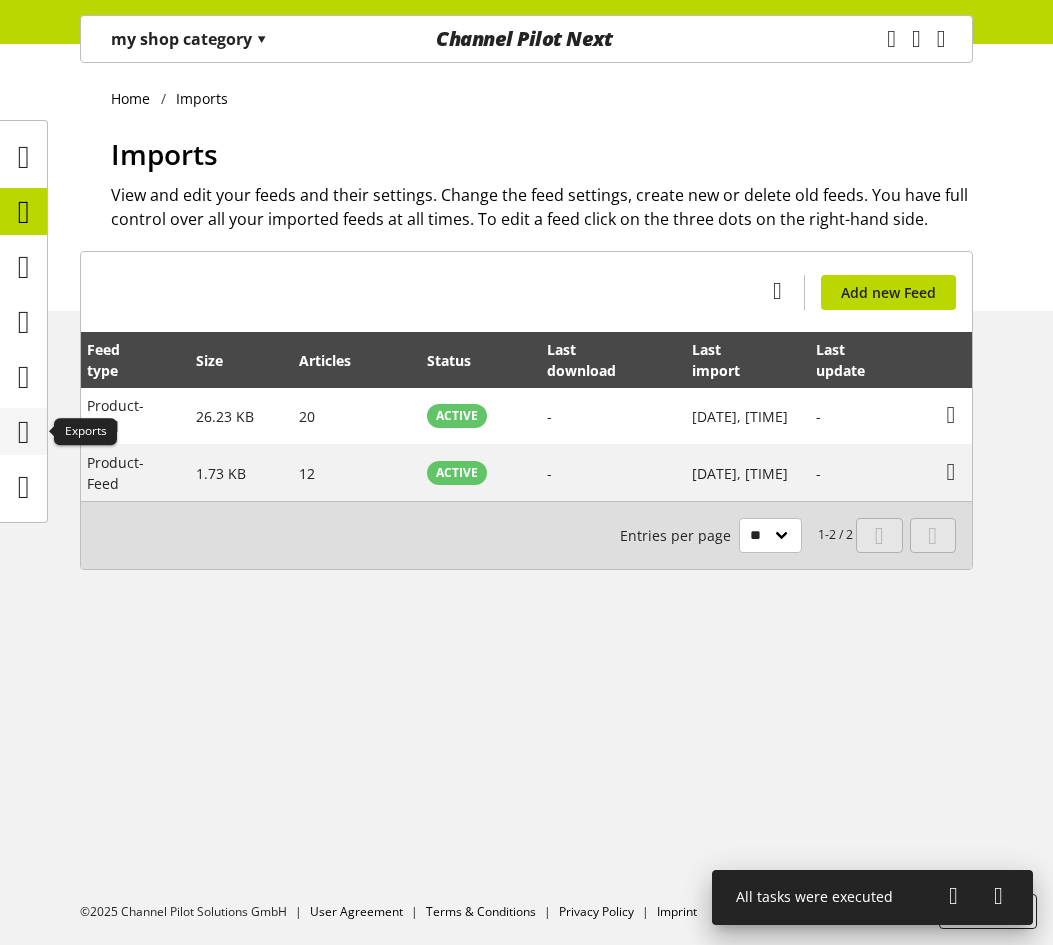 click at bounding box center [24, 432] 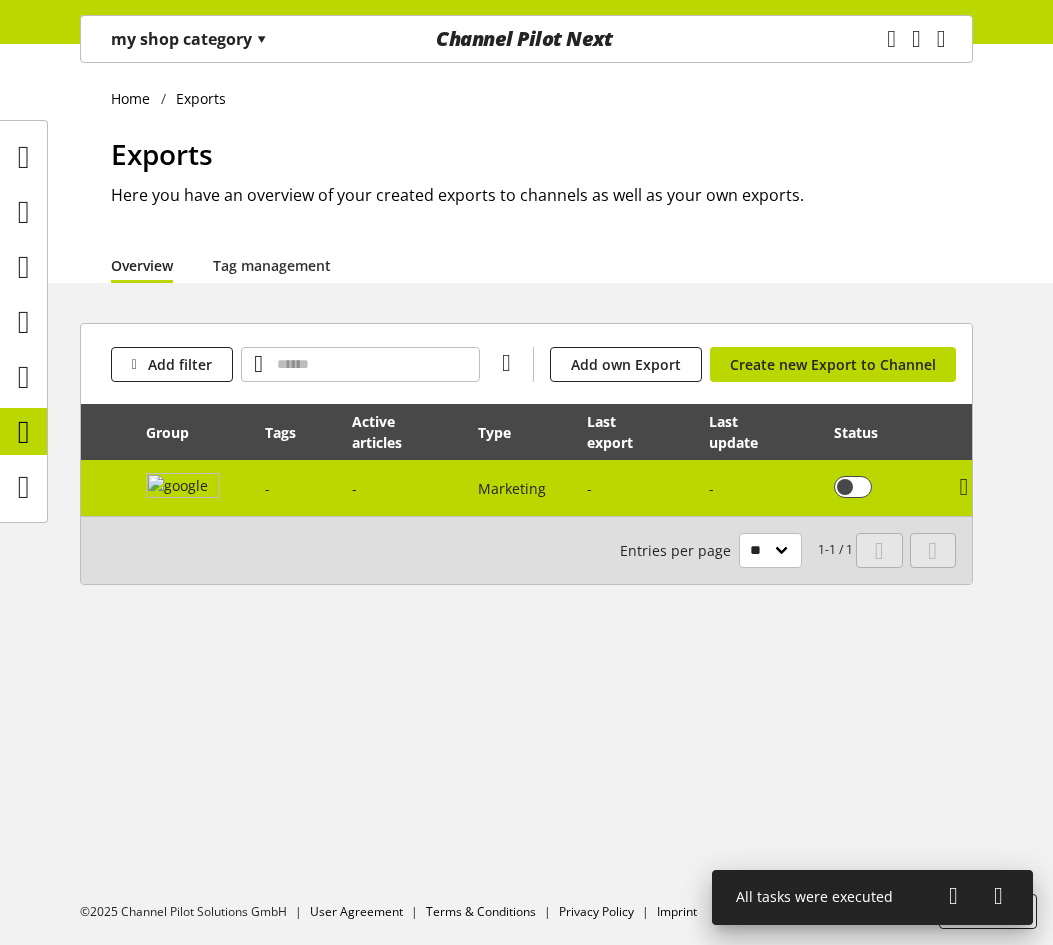 scroll, scrollTop: 0, scrollLeft: 218, axis: horizontal 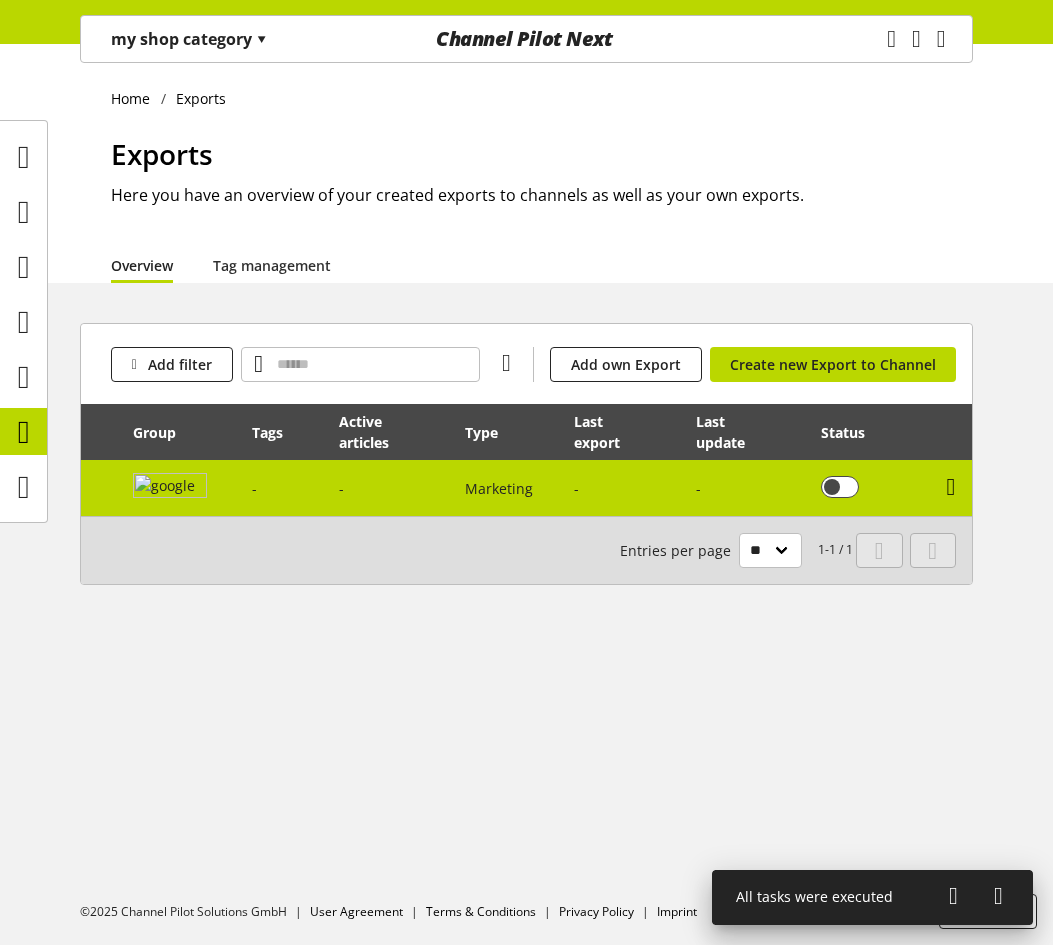 click at bounding box center (951, 487) 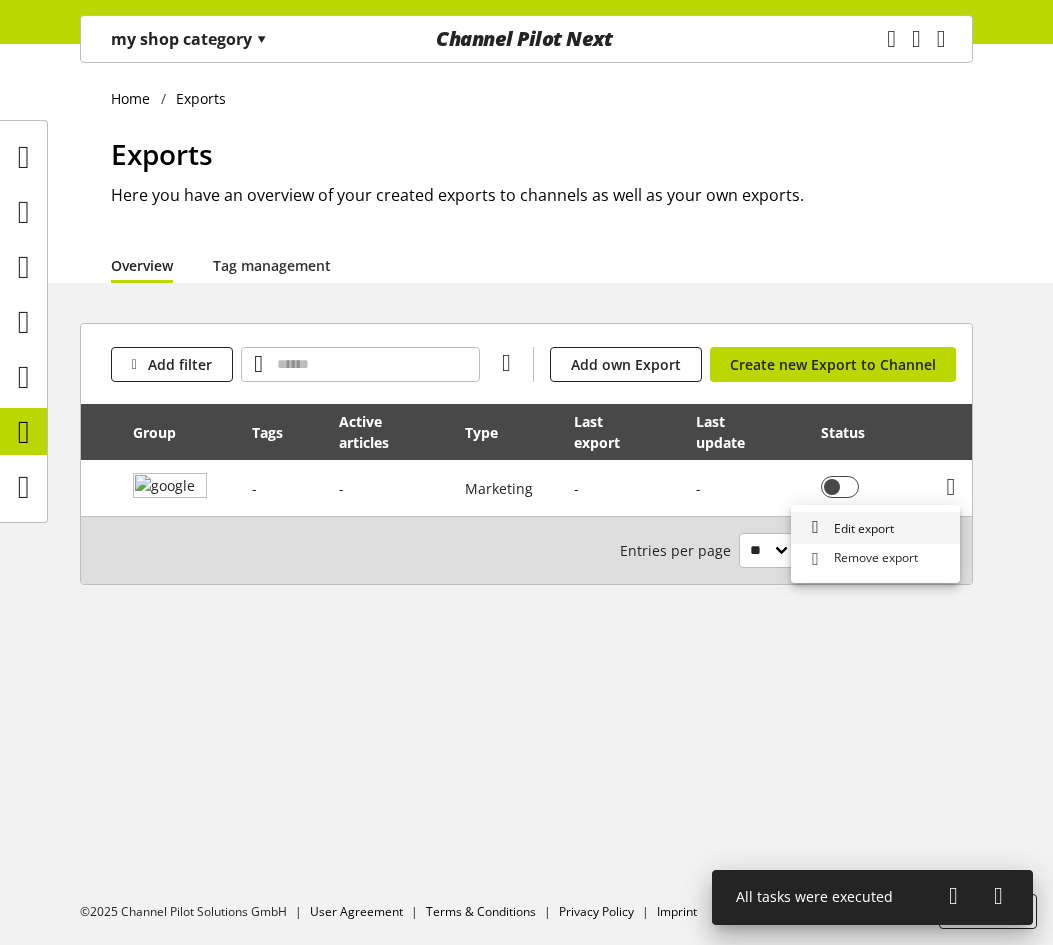 click on "Edit export" at bounding box center [860, 528] 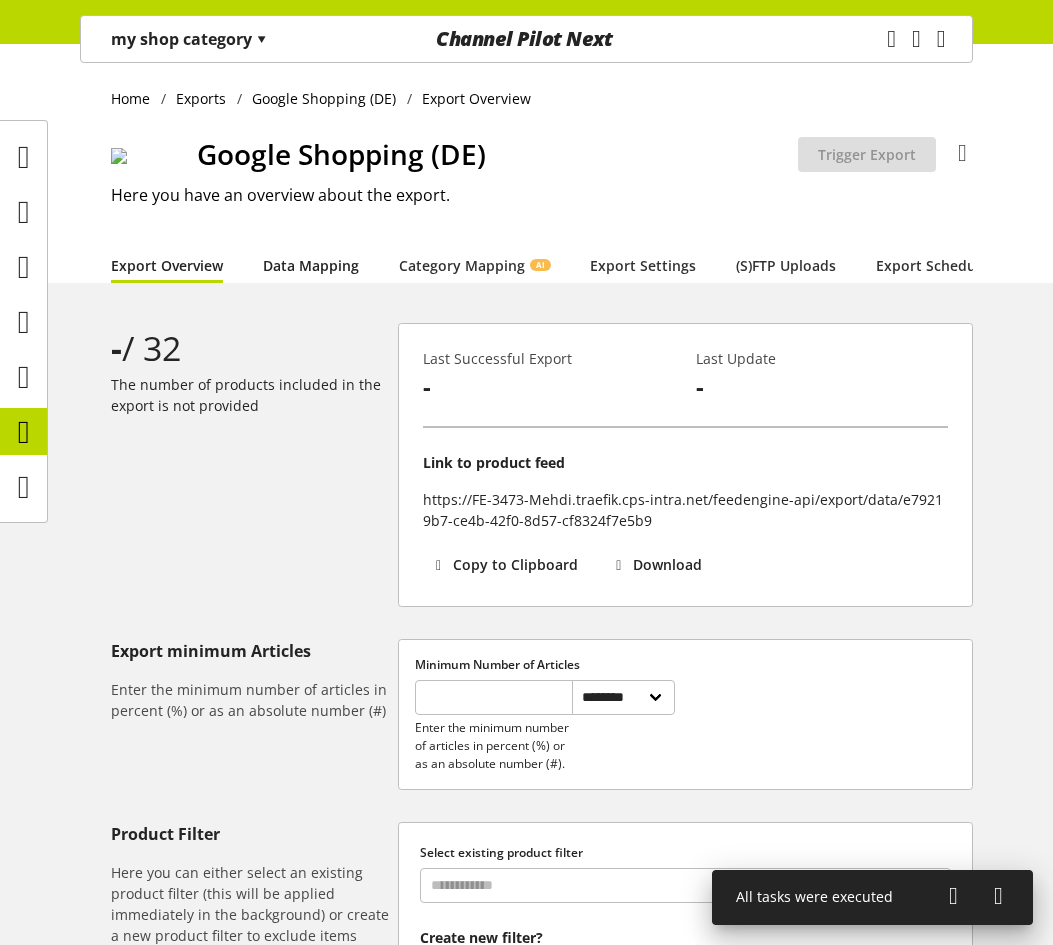 click on "Data Mapping" at bounding box center (311, 265) 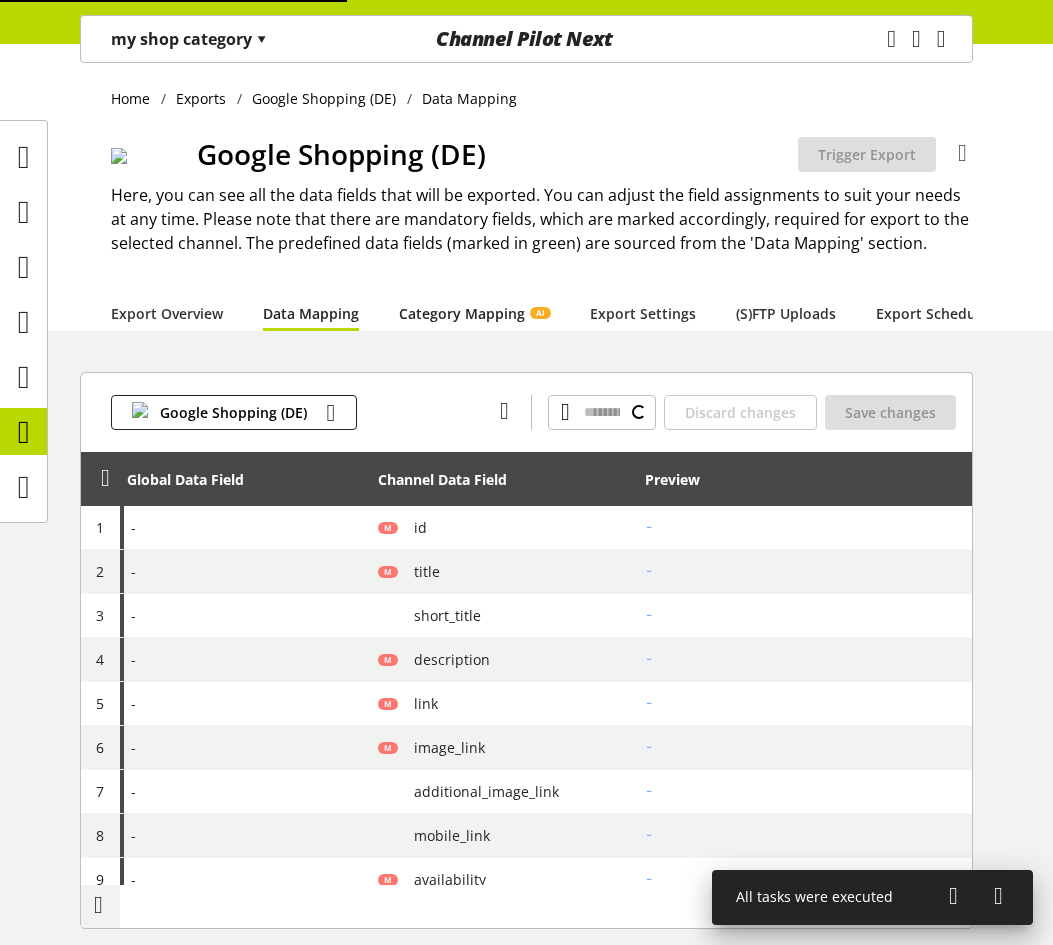 click on "Category Mapping AI" at bounding box center [474, 313] 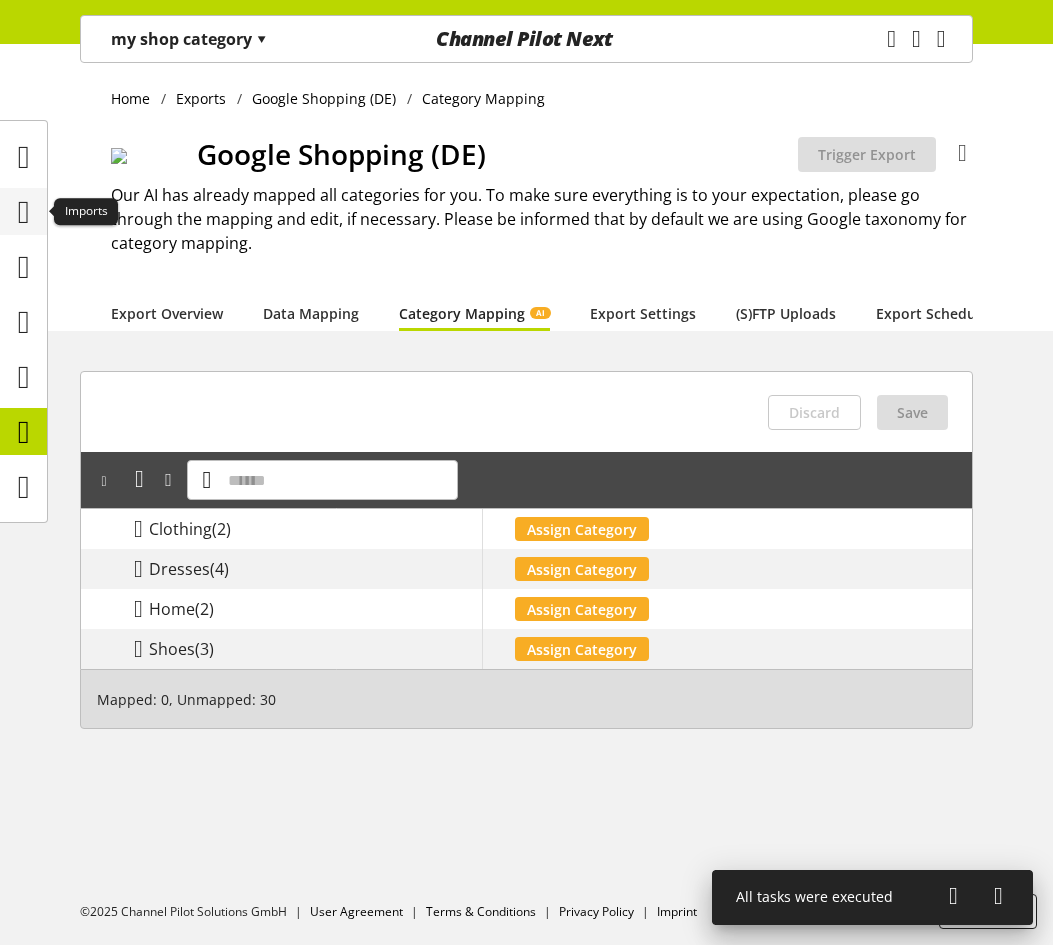 click at bounding box center (24, 212) 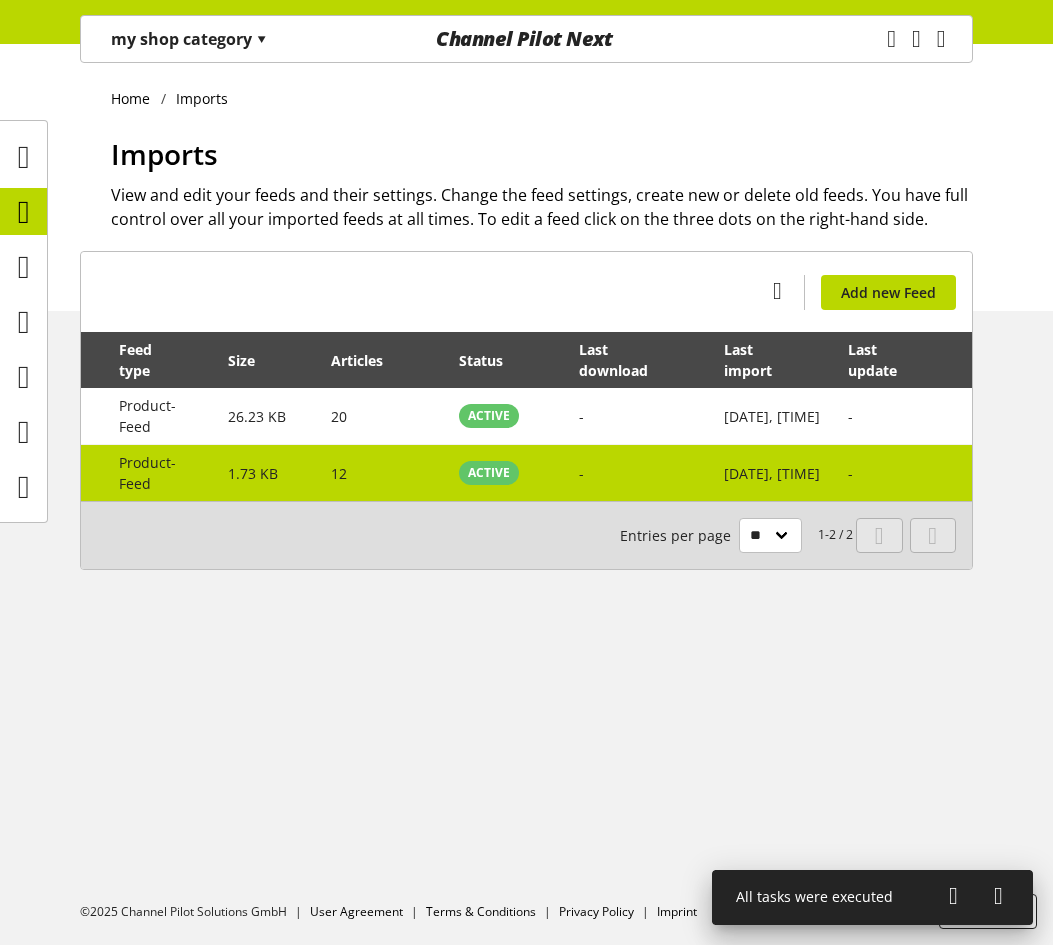 scroll, scrollTop: 0, scrollLeft: 169, axis: horizontal 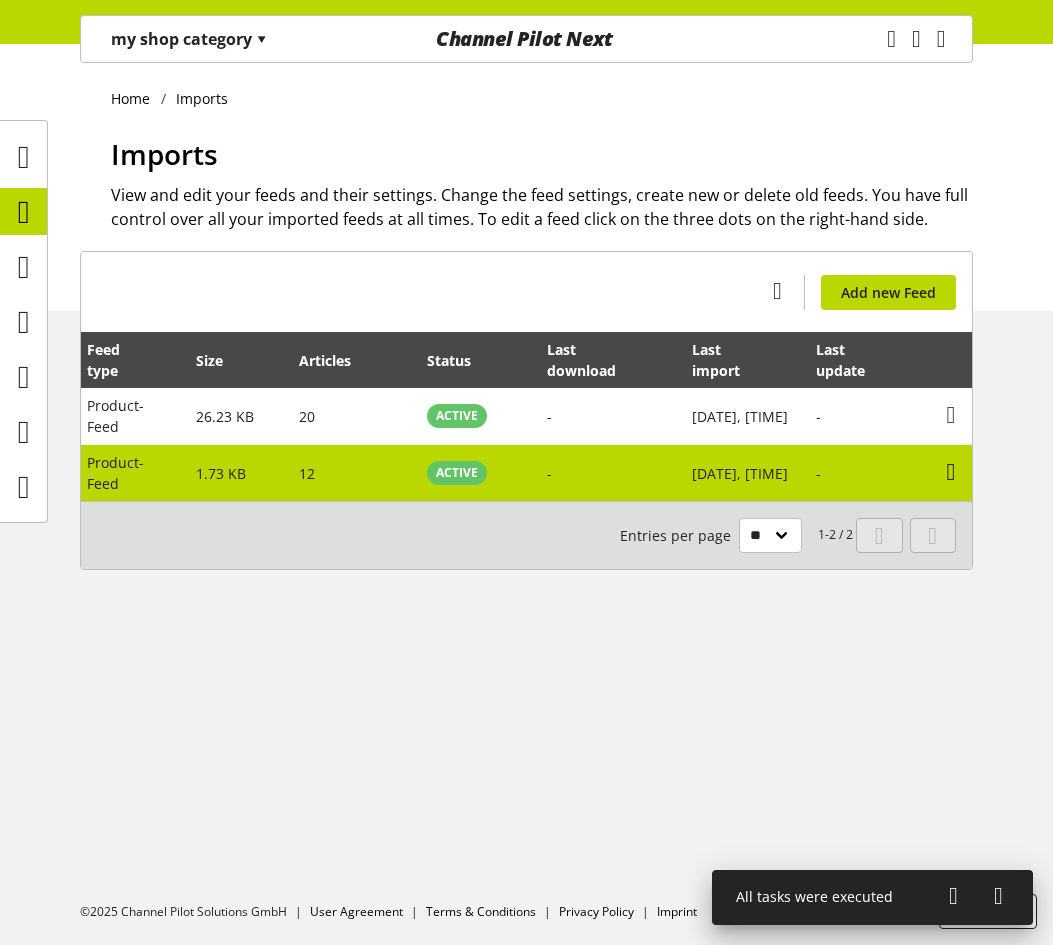 click at bounding box center (951, 415) 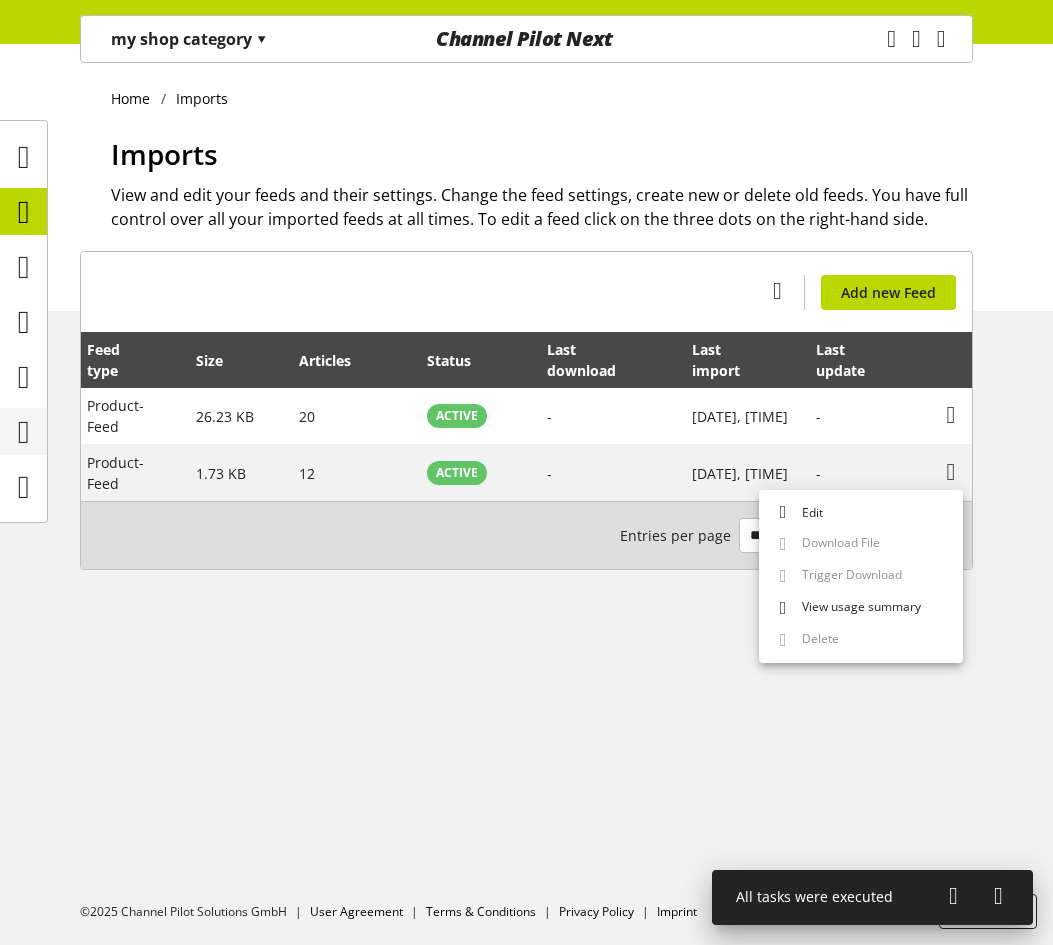click at bounding box center (24, 432) 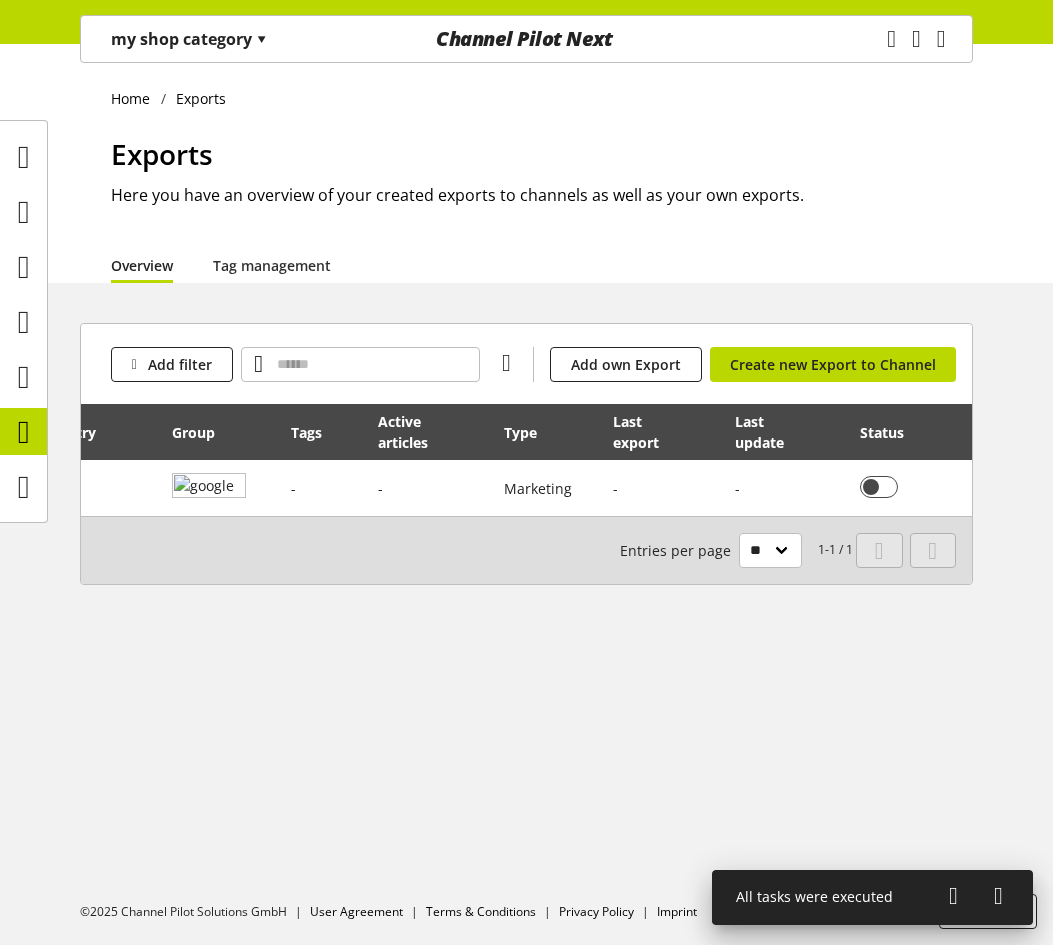 scroll, scrollTop: 0, scrollLeft: 218, axis: horizontal 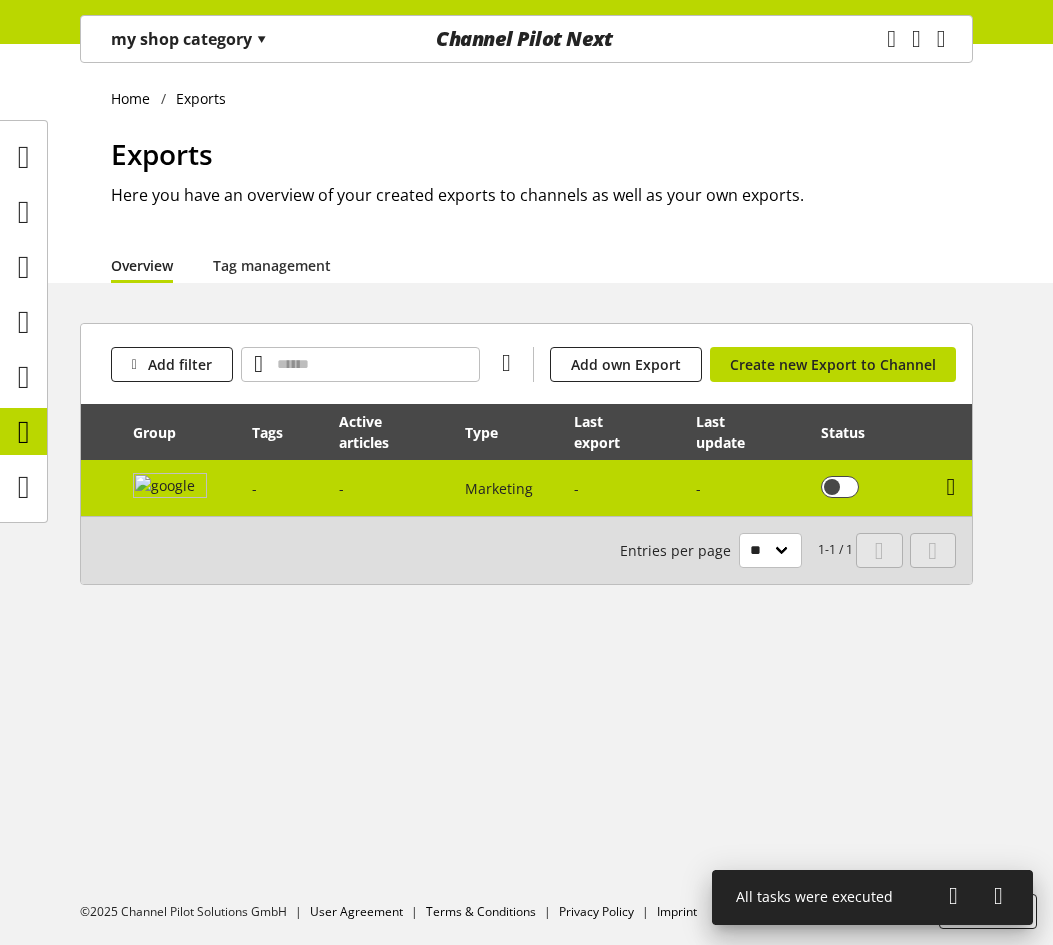 click at bounding box center (951, 487) 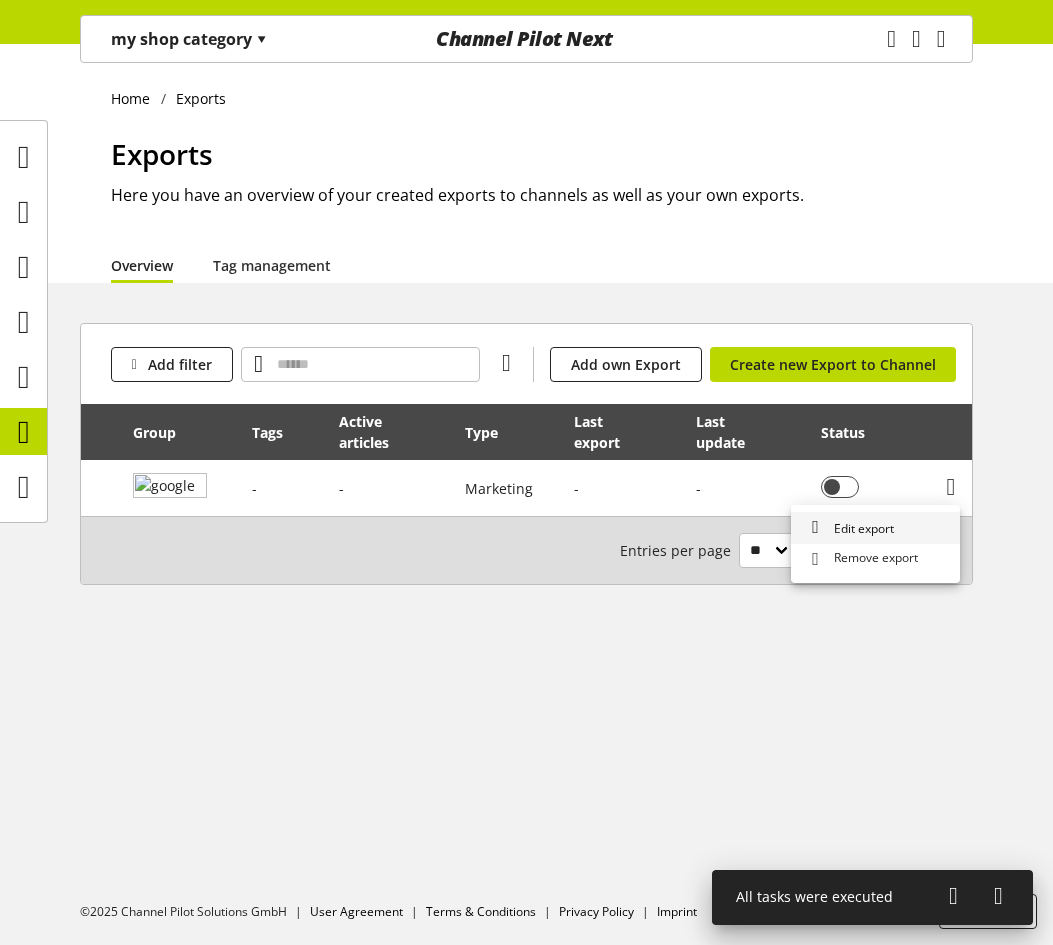 click on "Edit export" at bounding box center [875, 528] 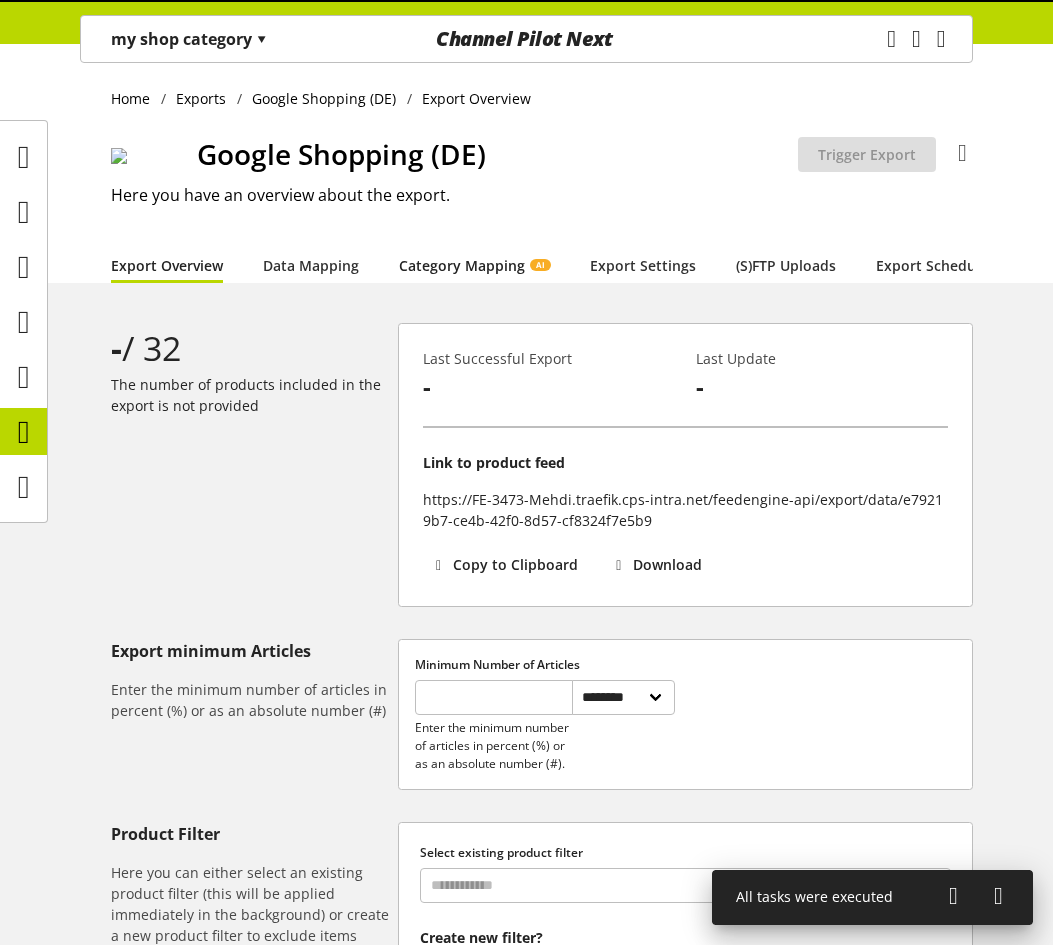 click on "Category Mapping AI" at bounding box center [474, 265] 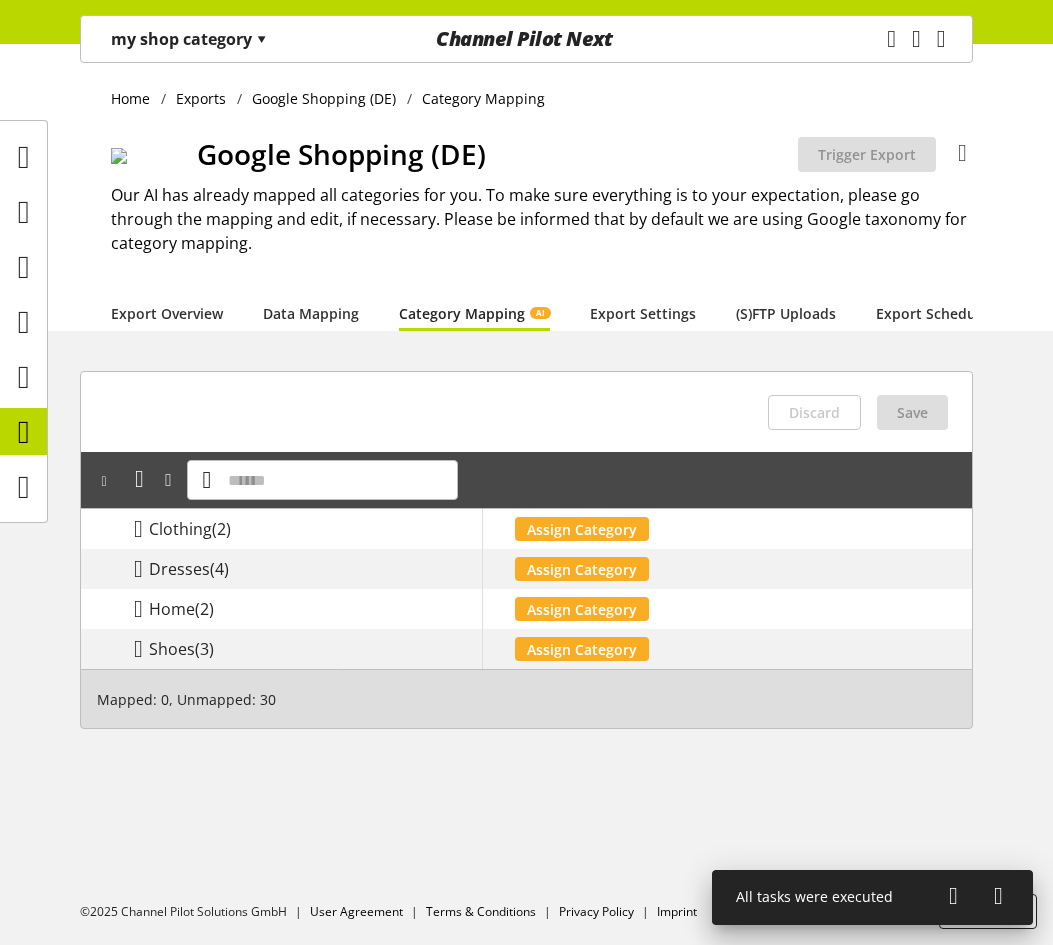 click on "my shop category ▾" at bounding box center (189, 39) 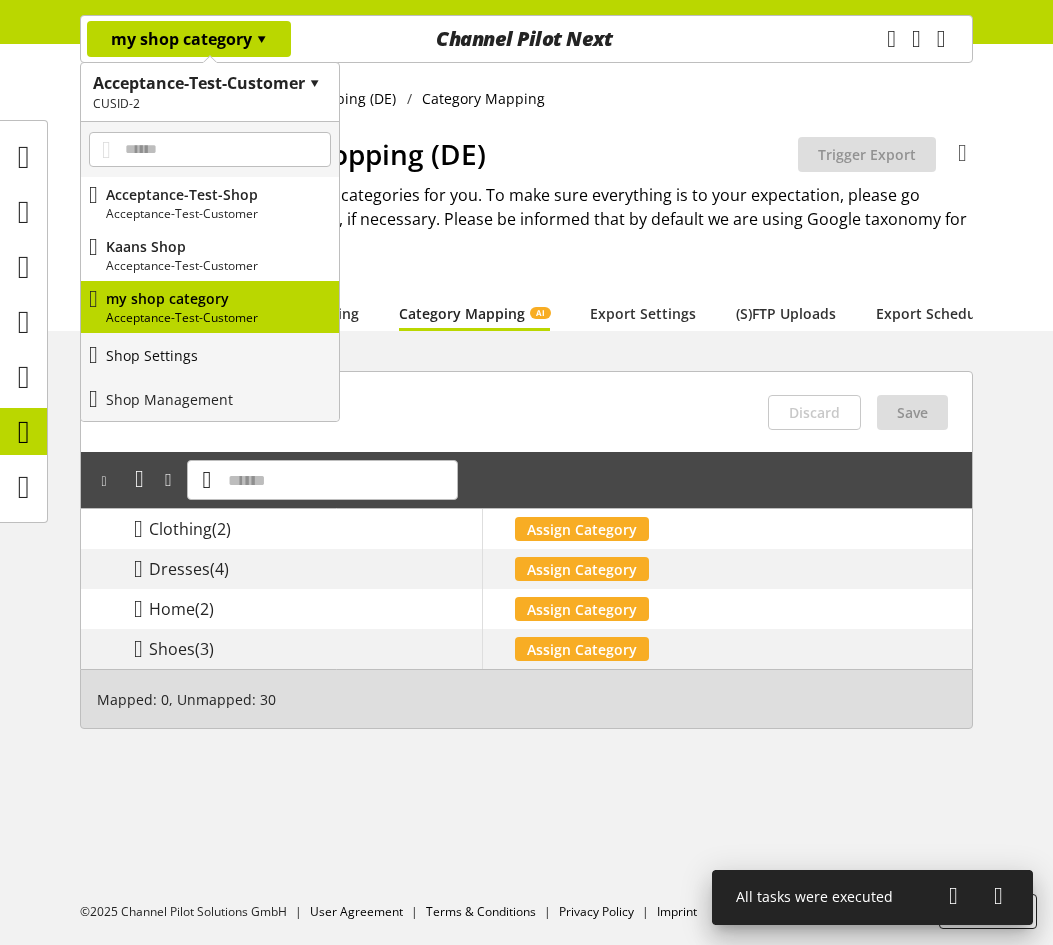 click on "Shop Settings" at bounding box center (152, 355) 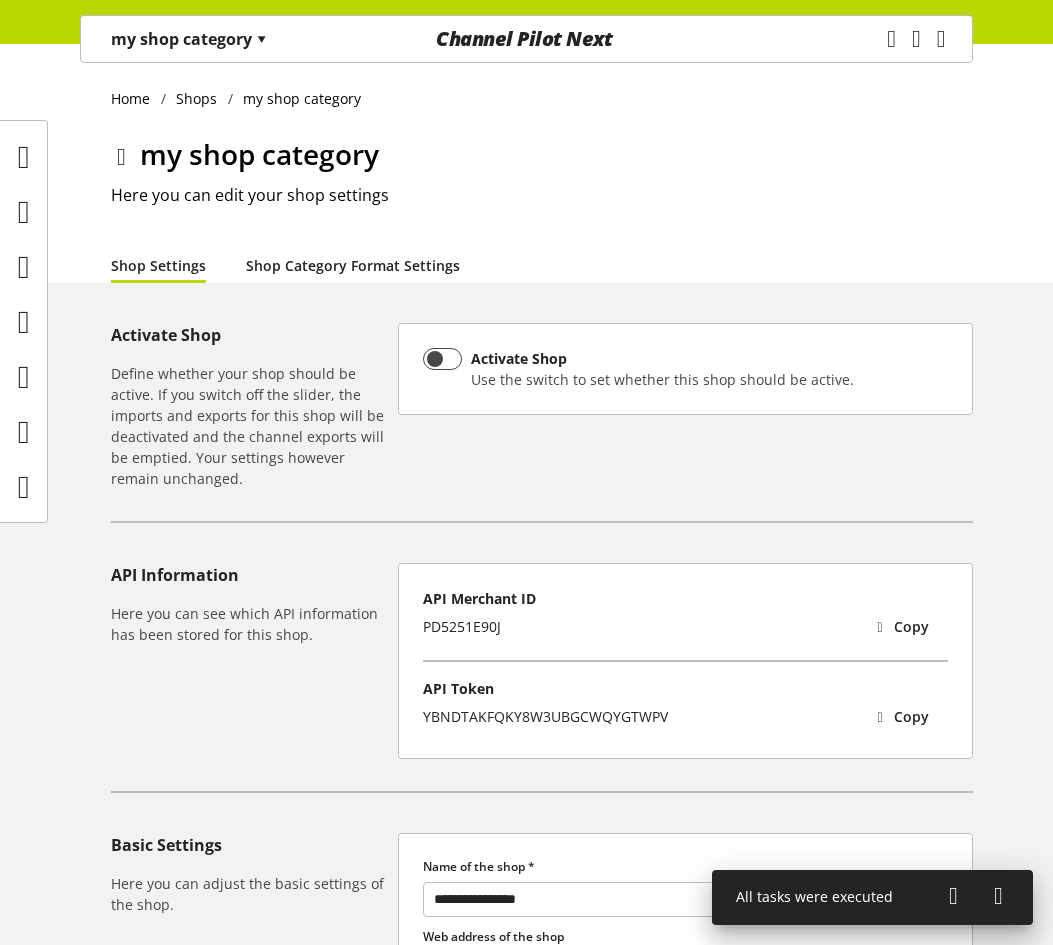 click on "Shop Category Format Settings" at bounding box center (353, 265) 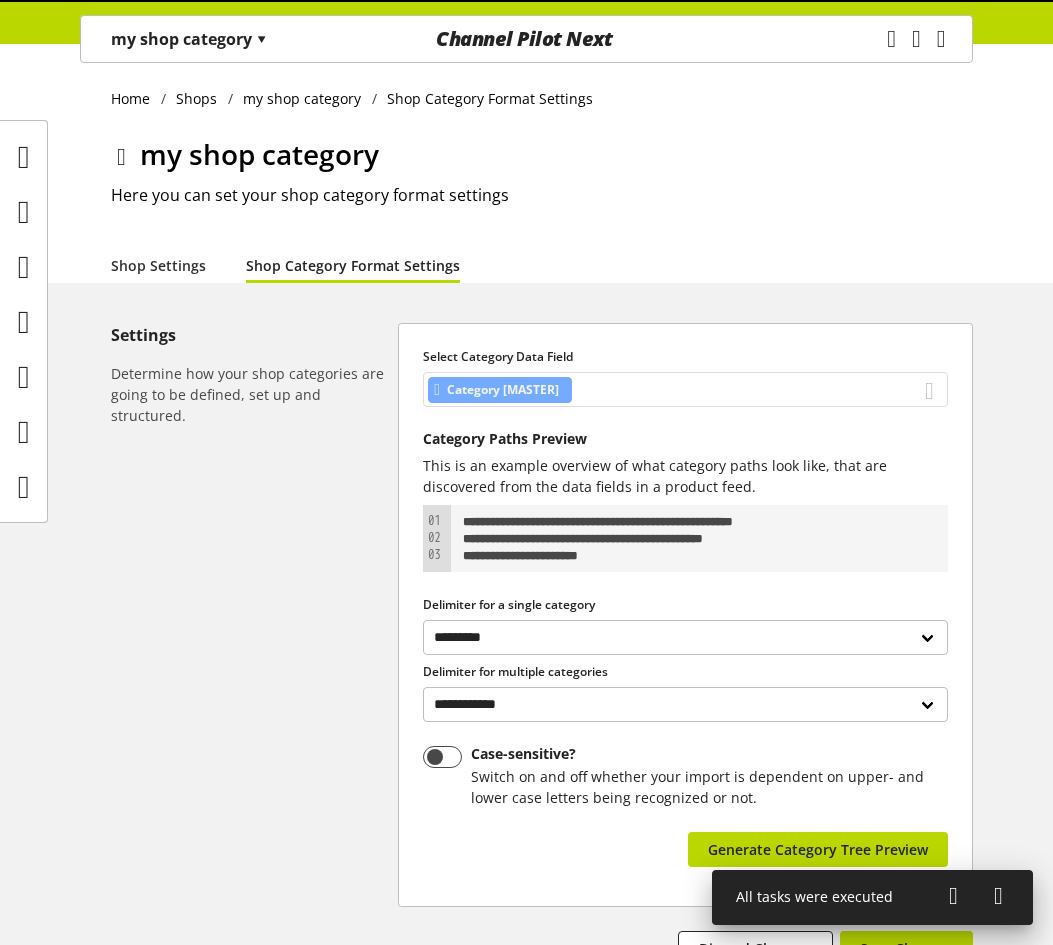 click on "Category [MASTER]" at bounding box center [685, 389] 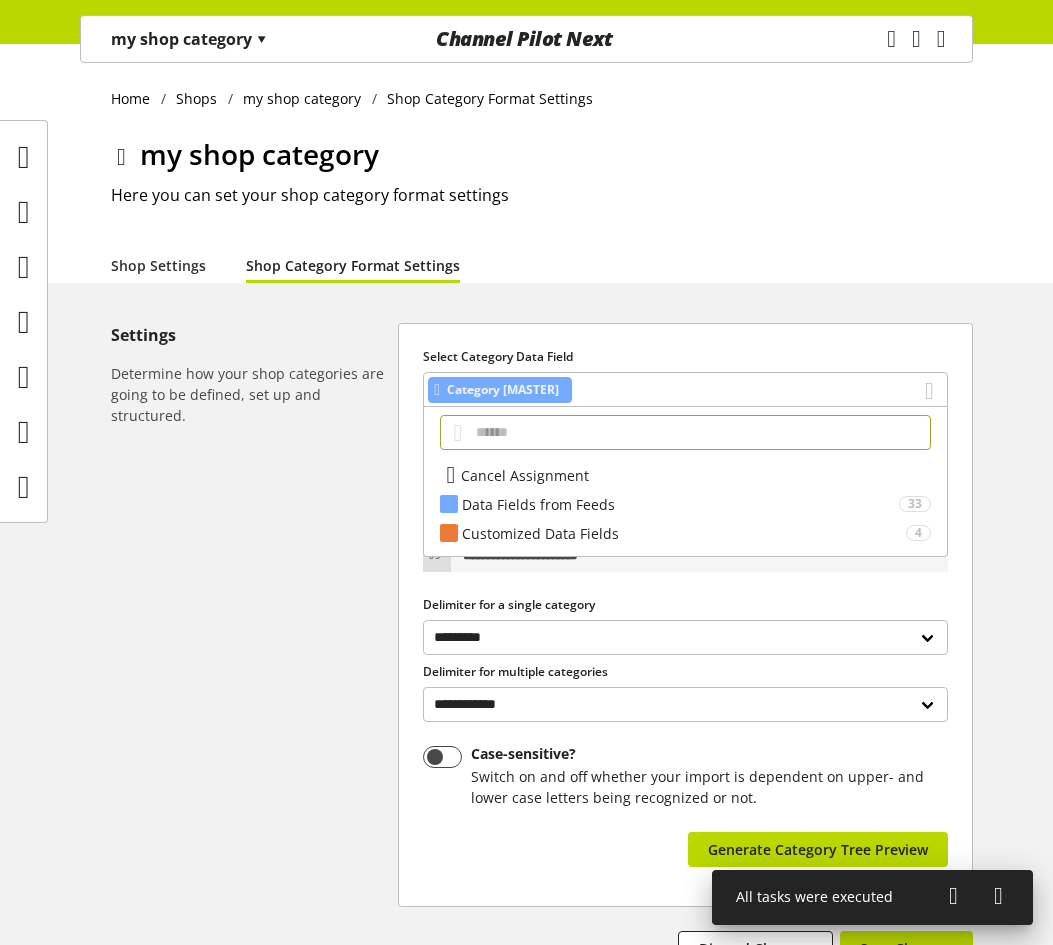 click on "Cancel Assignment" at bounding box center (525, 475) 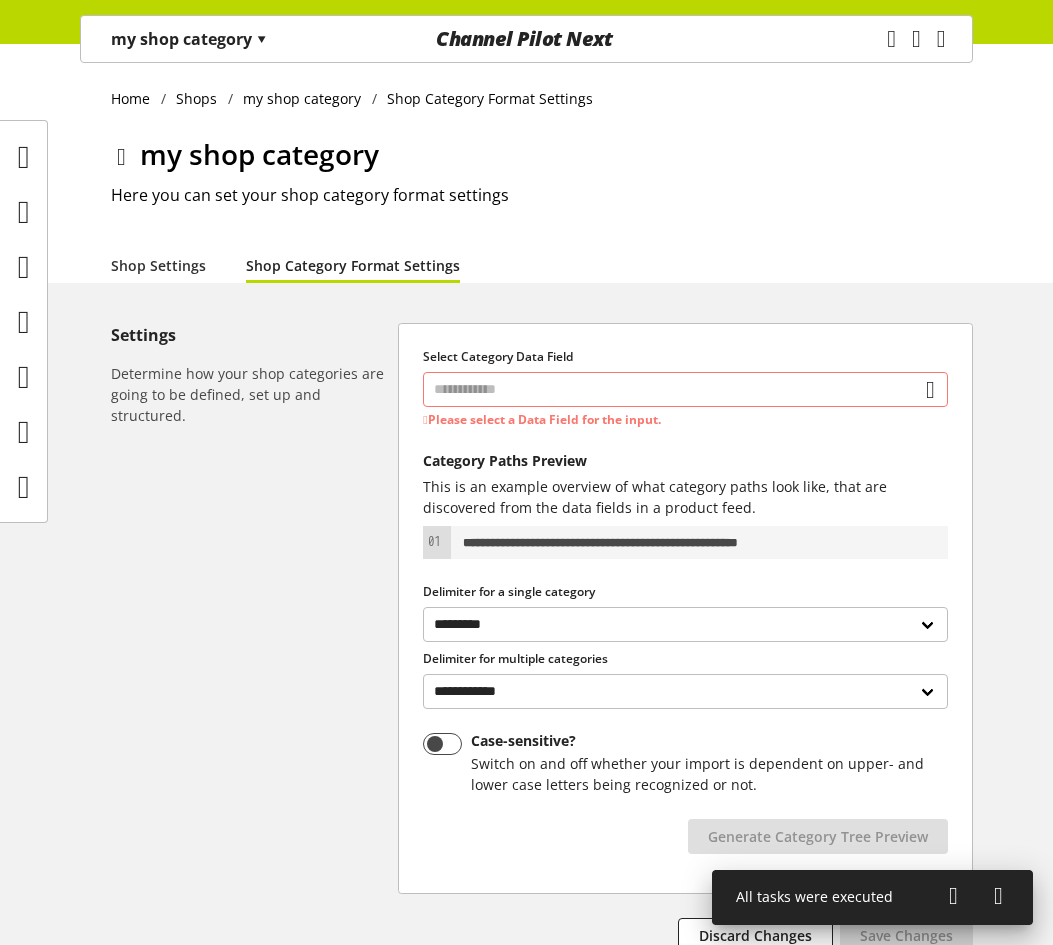 click at bounding box center [685, 389] 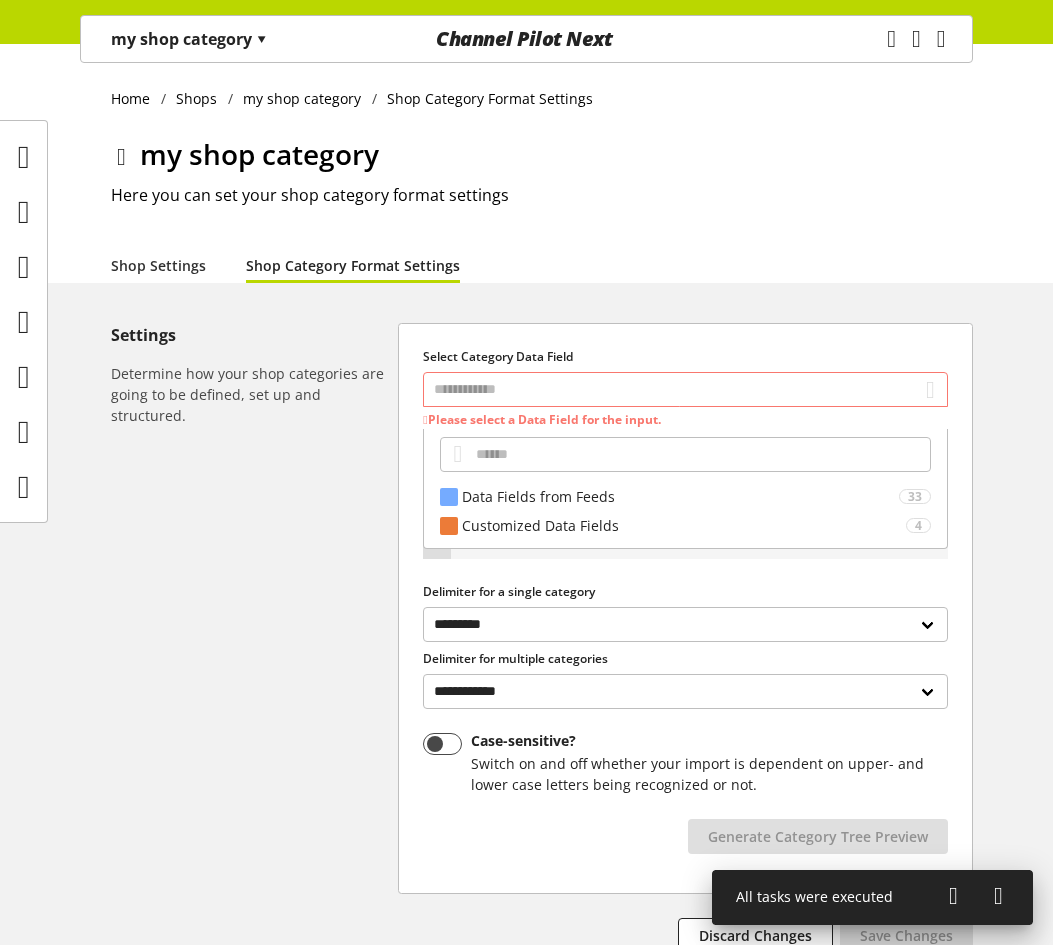 click on "Settings Determine how your shop categories are going to be defined, set up and structured." at bounding box center (254, 638) 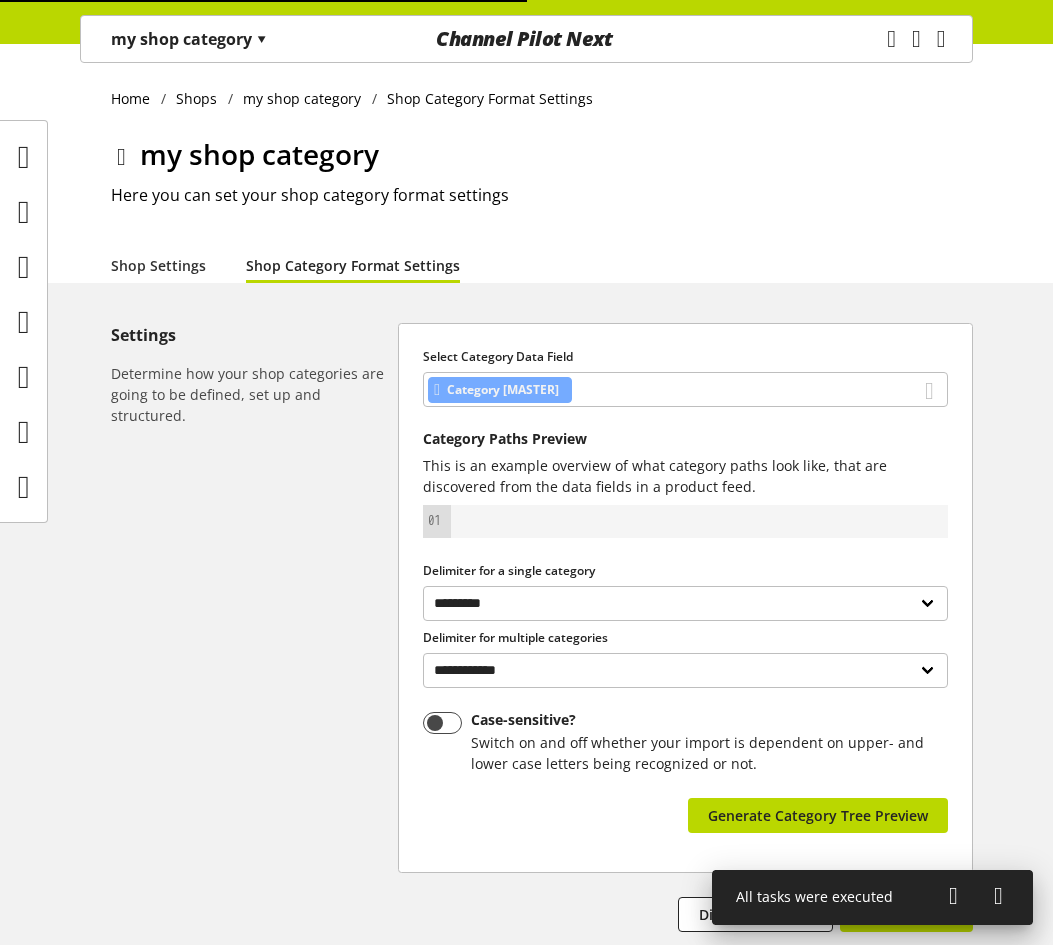 scroll, scrollTop: 0, scrollLeft: 0, axis: both 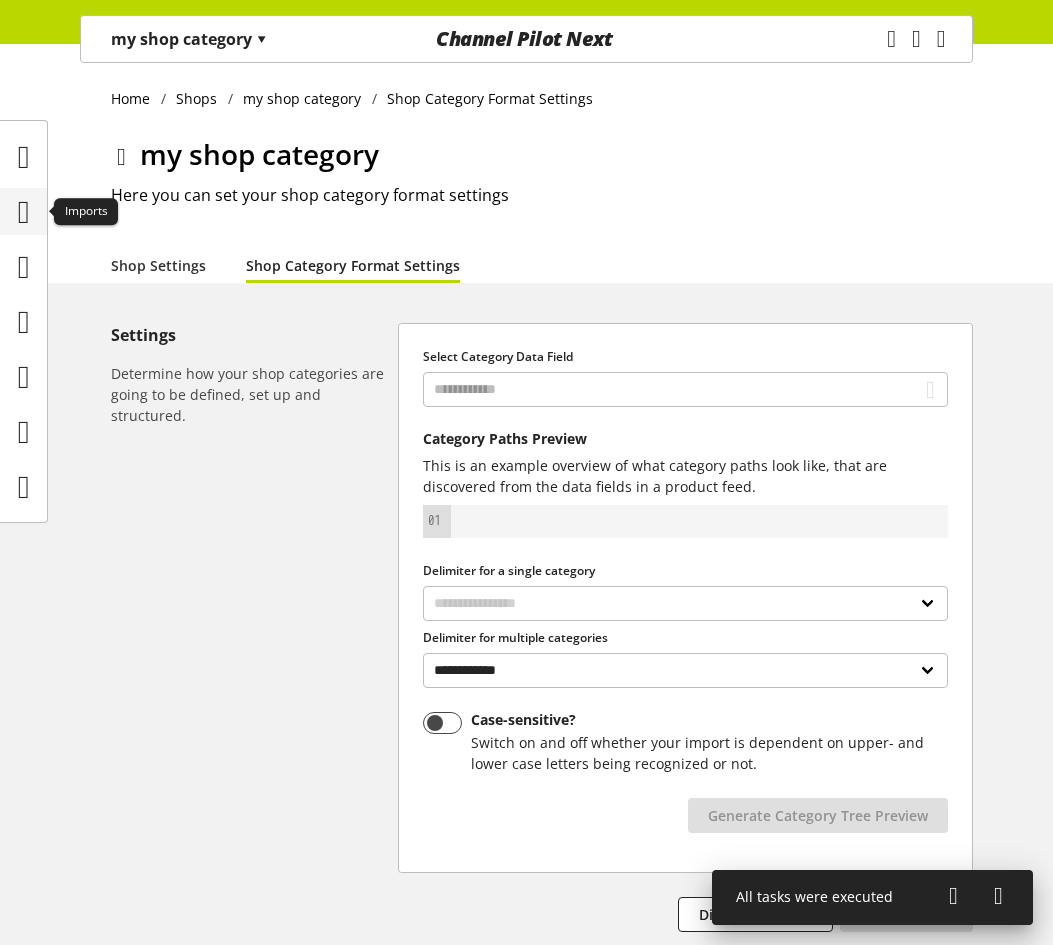 click at bounding box center [24, 212] 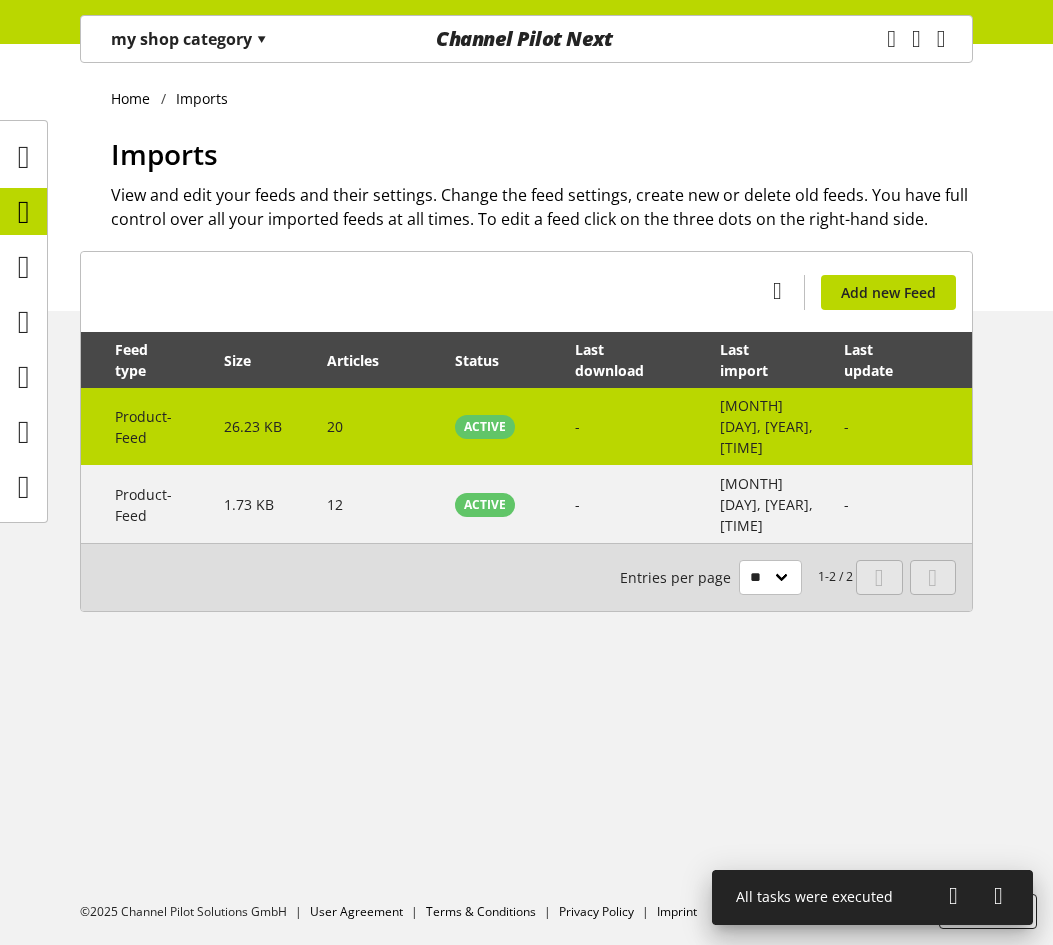 scroll, scrollTop: 0, scrollLeft: 169, axis: horizontal 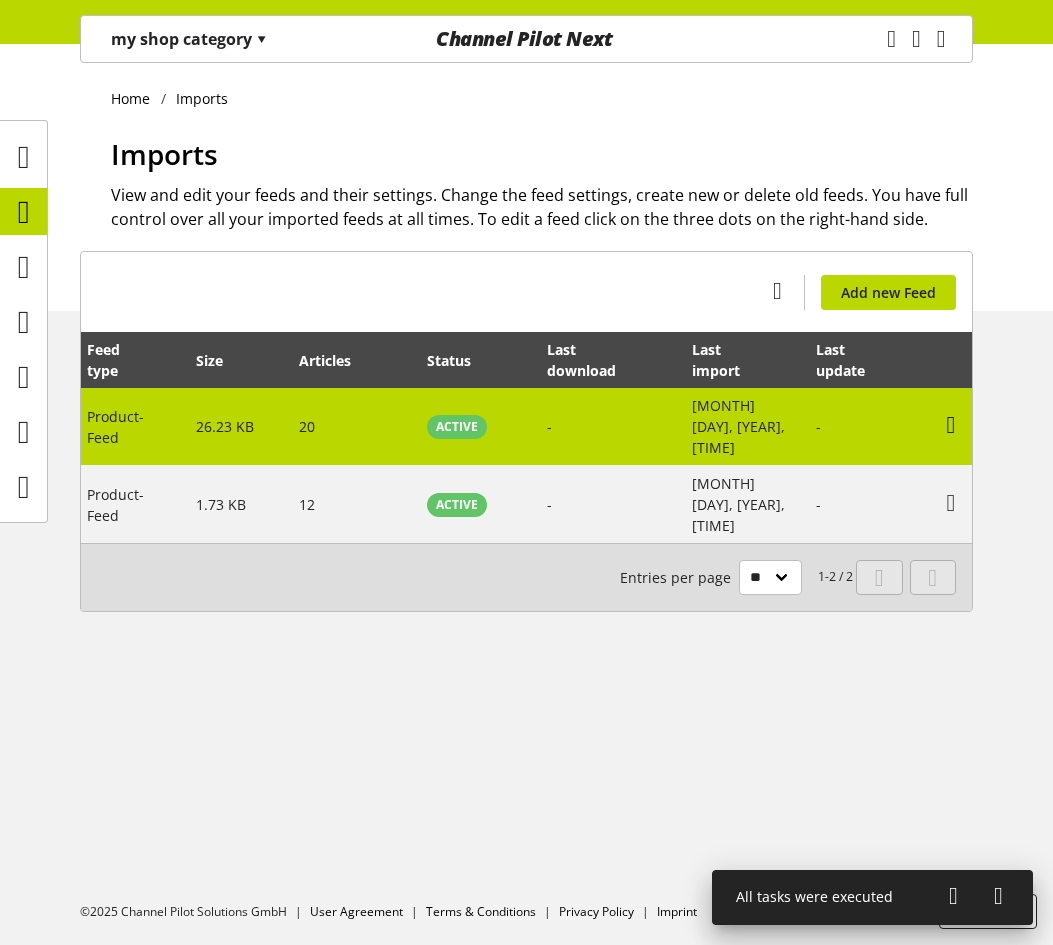 click at bounding box center [951, 425] 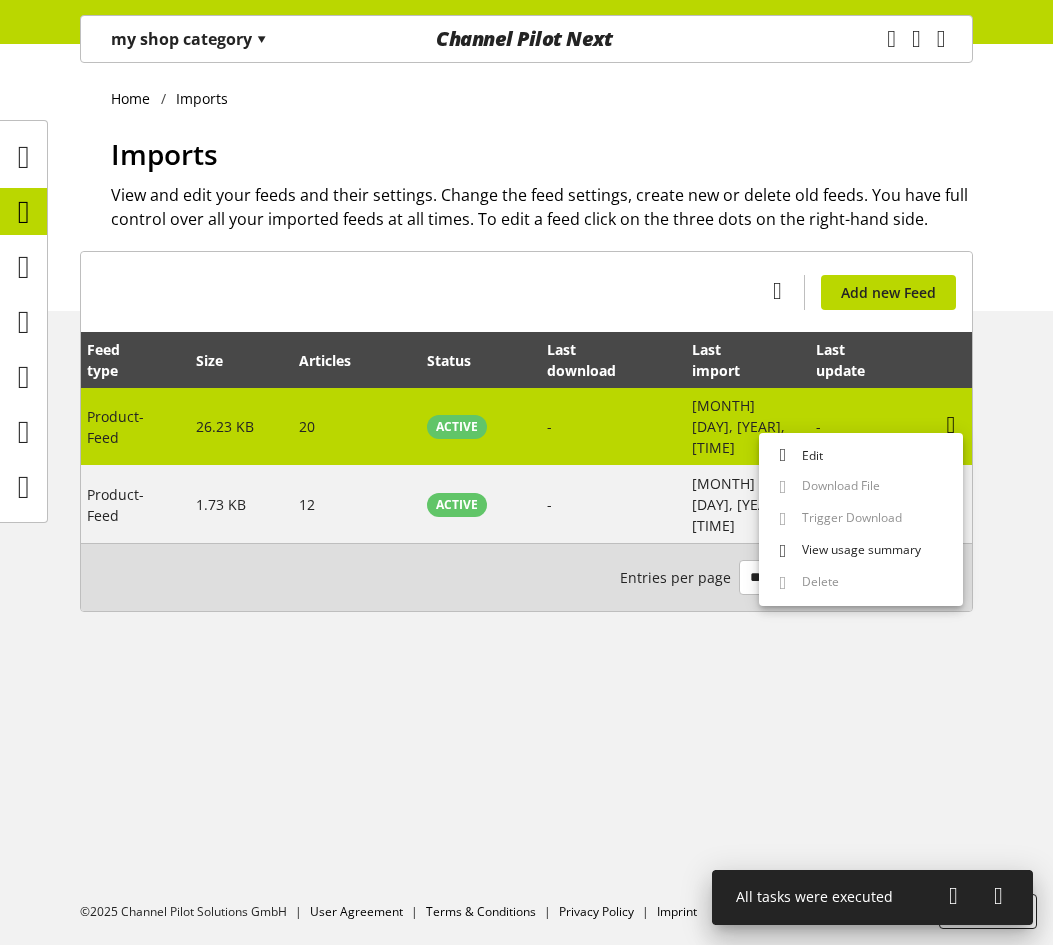 click at bounding box center [951, 425] 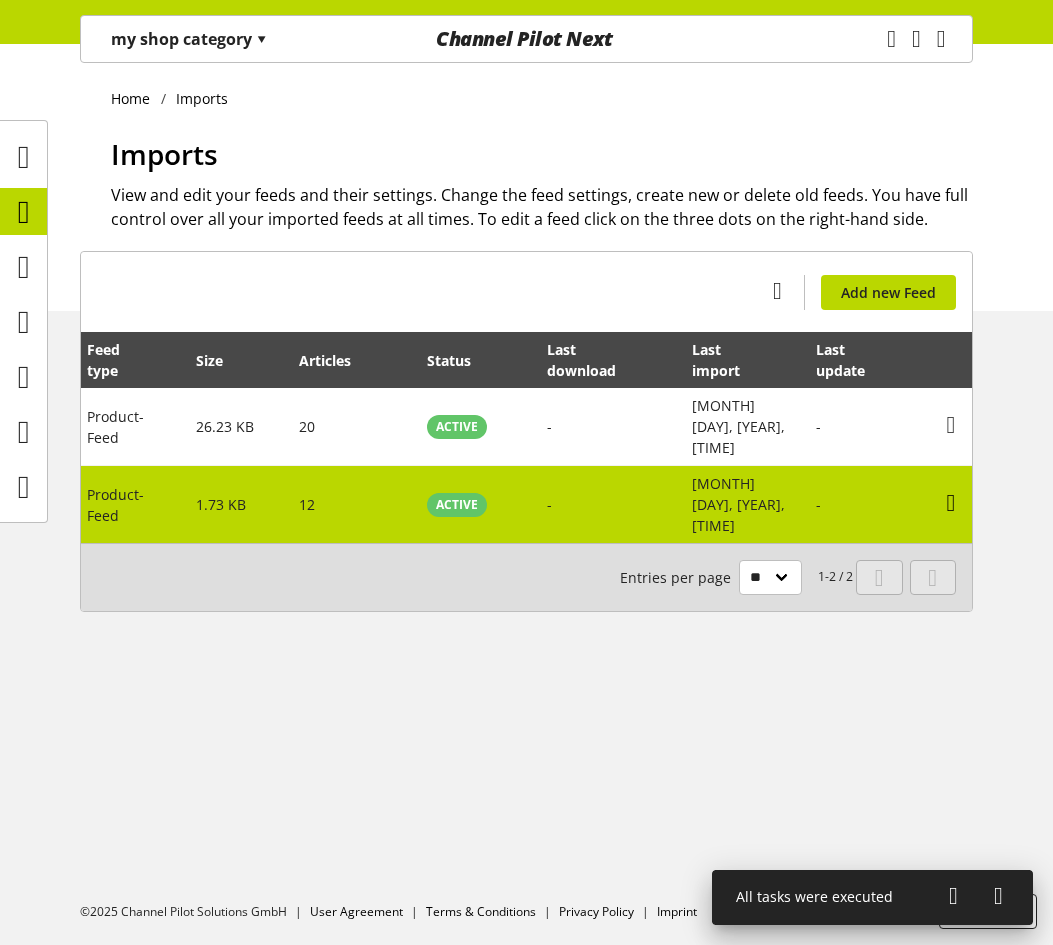 click at bounding box center [951, 425] 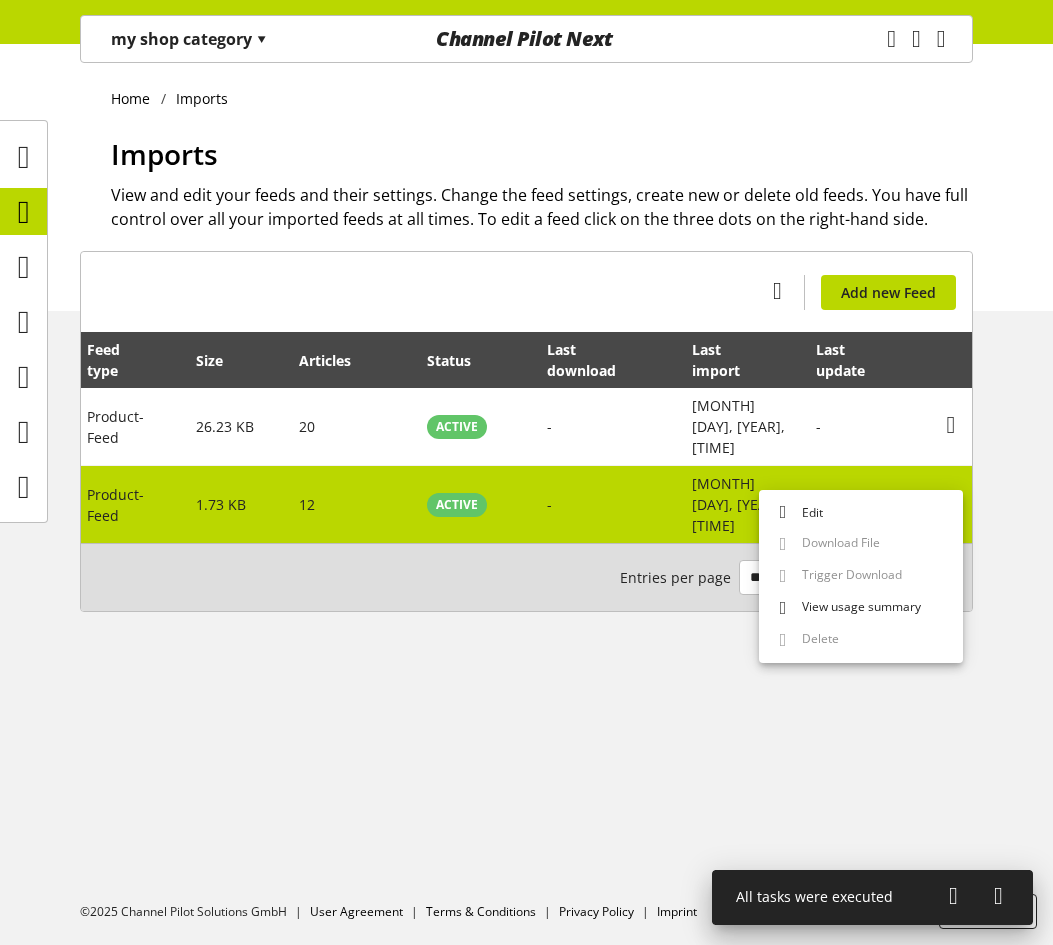 click at bounding box center (951, 503) 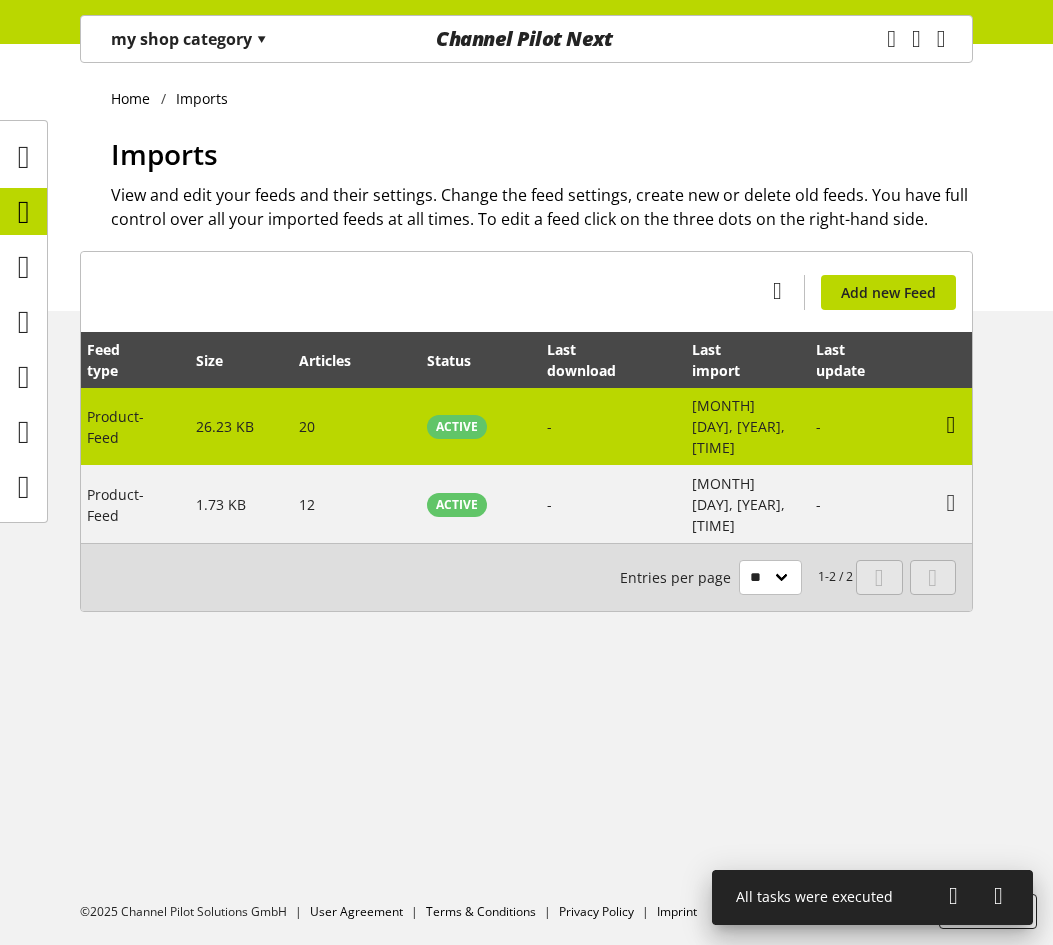 click at bounding box center [951, 425] 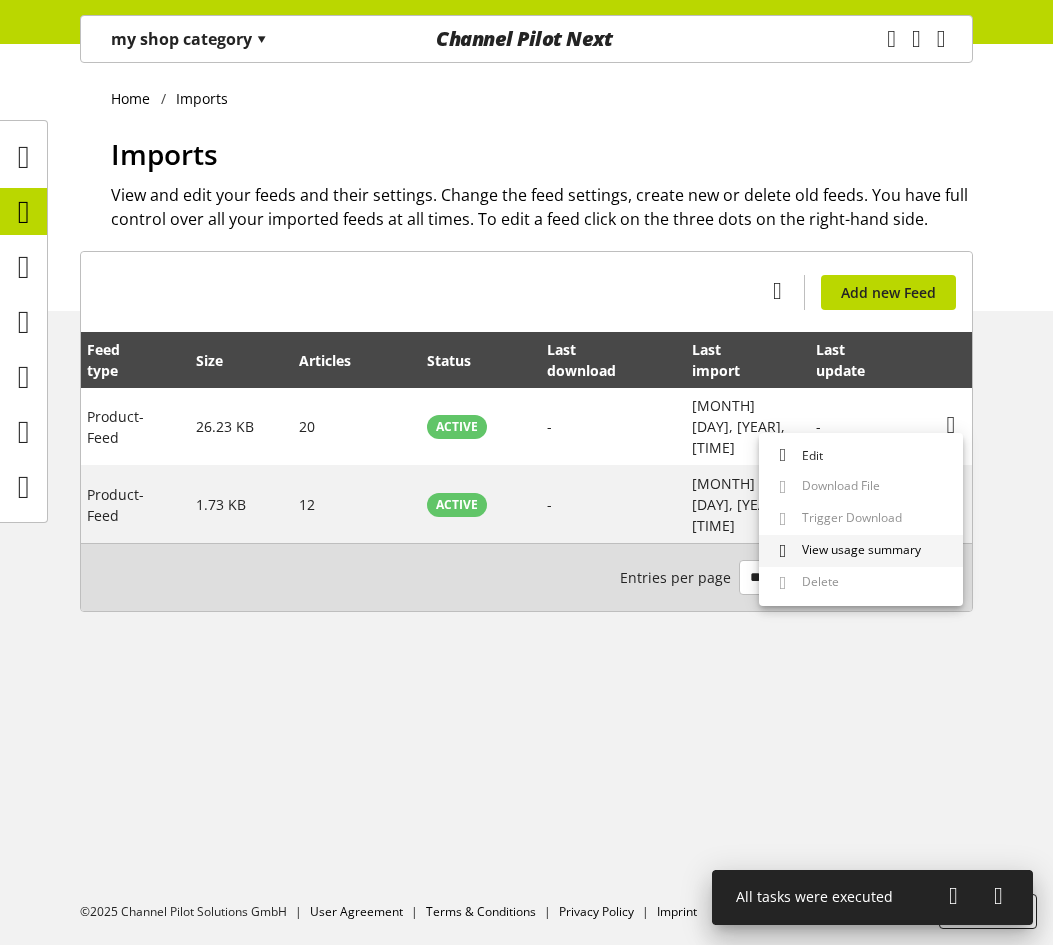 click on "View usage summary" at bounding box center [861, 551] 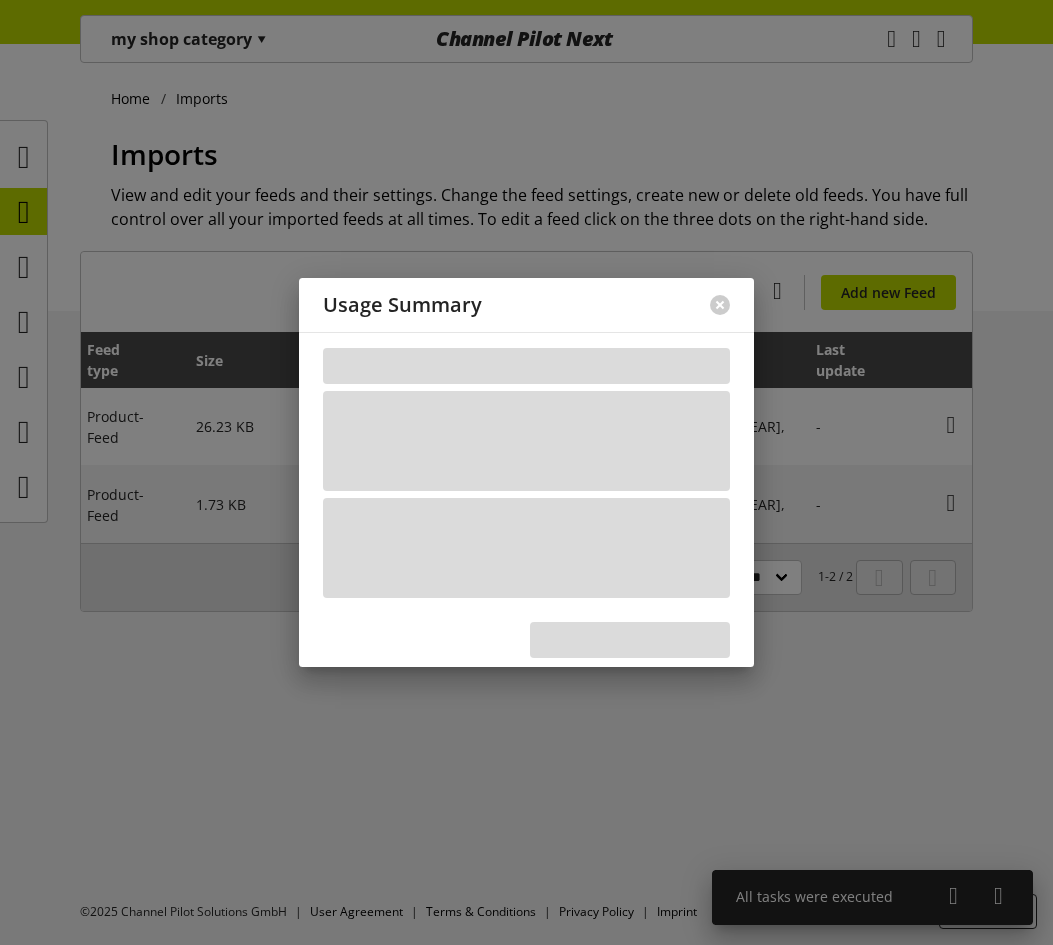 scroll, scrollTop: 0, scrollLeft: 154, axis: horizontal 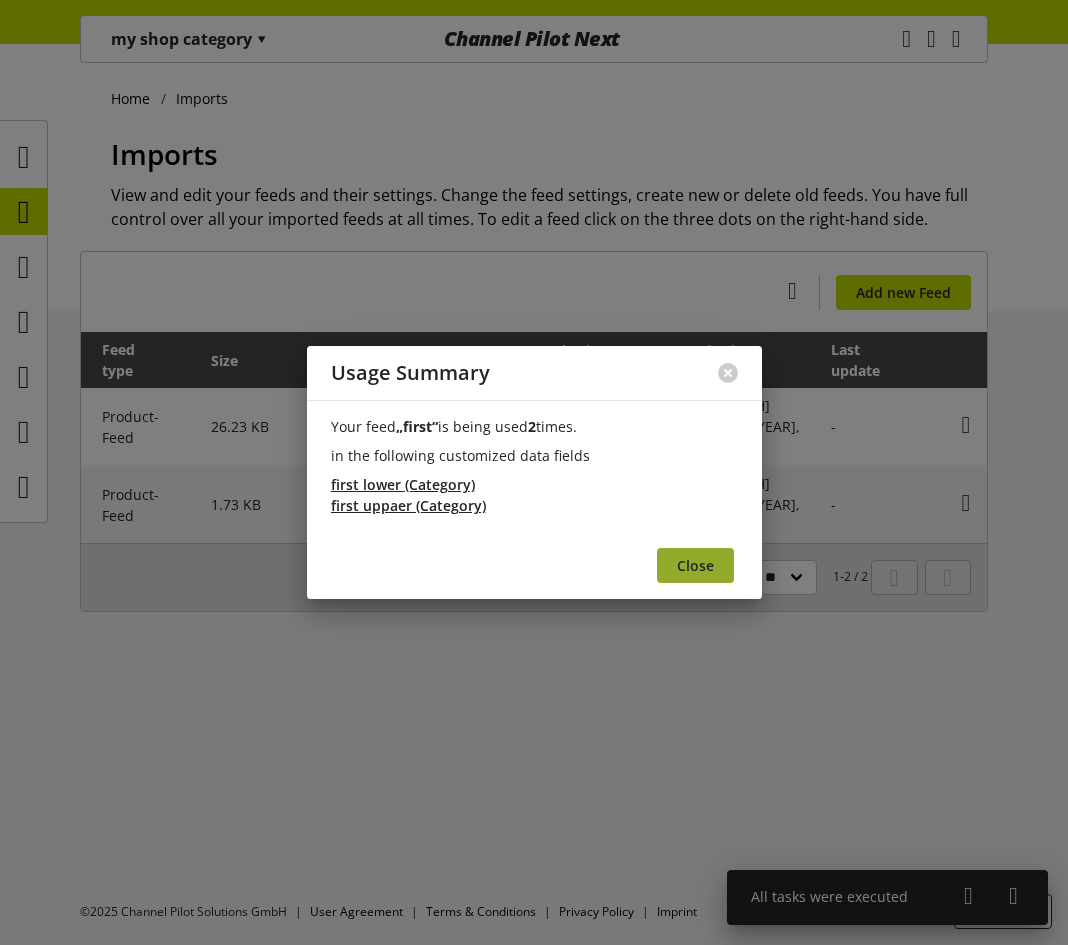click on "Close" at bounding box center [695, 565] 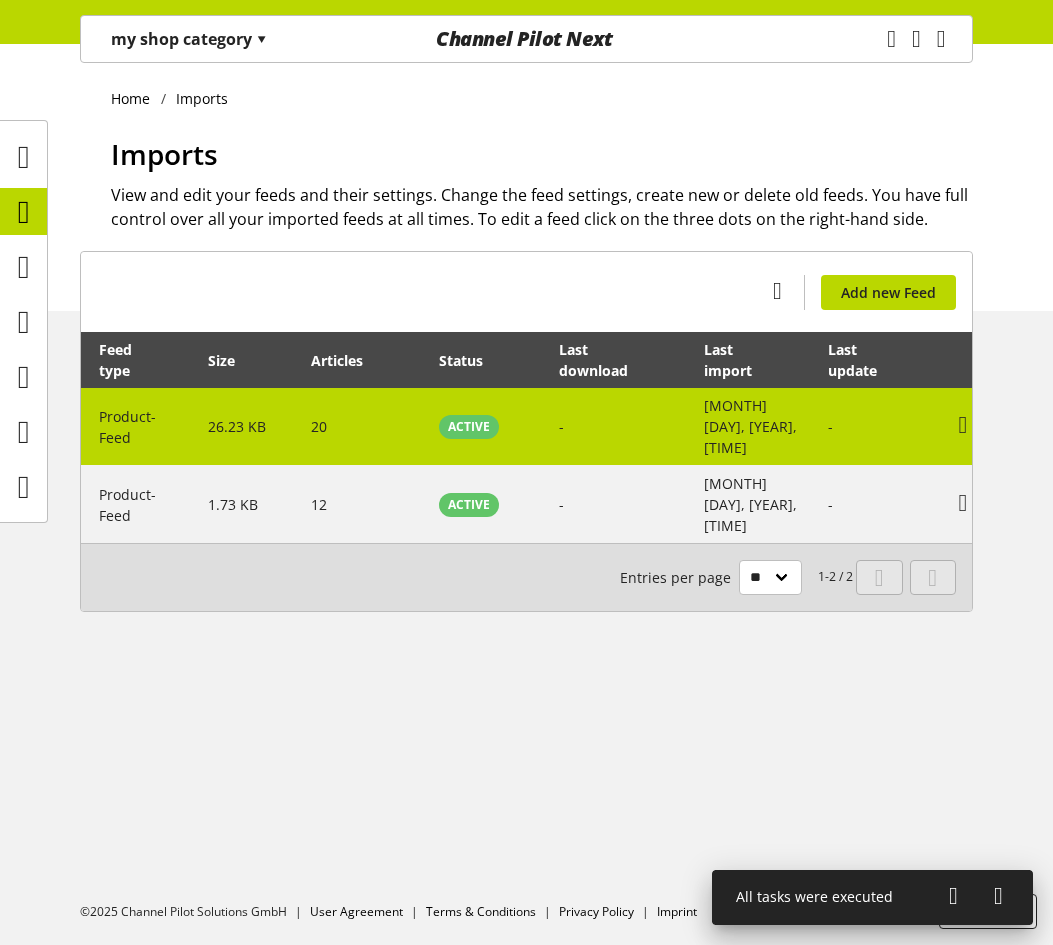 scroll, scrollTop: 0, scrollLeft: 169, axis: horizontal 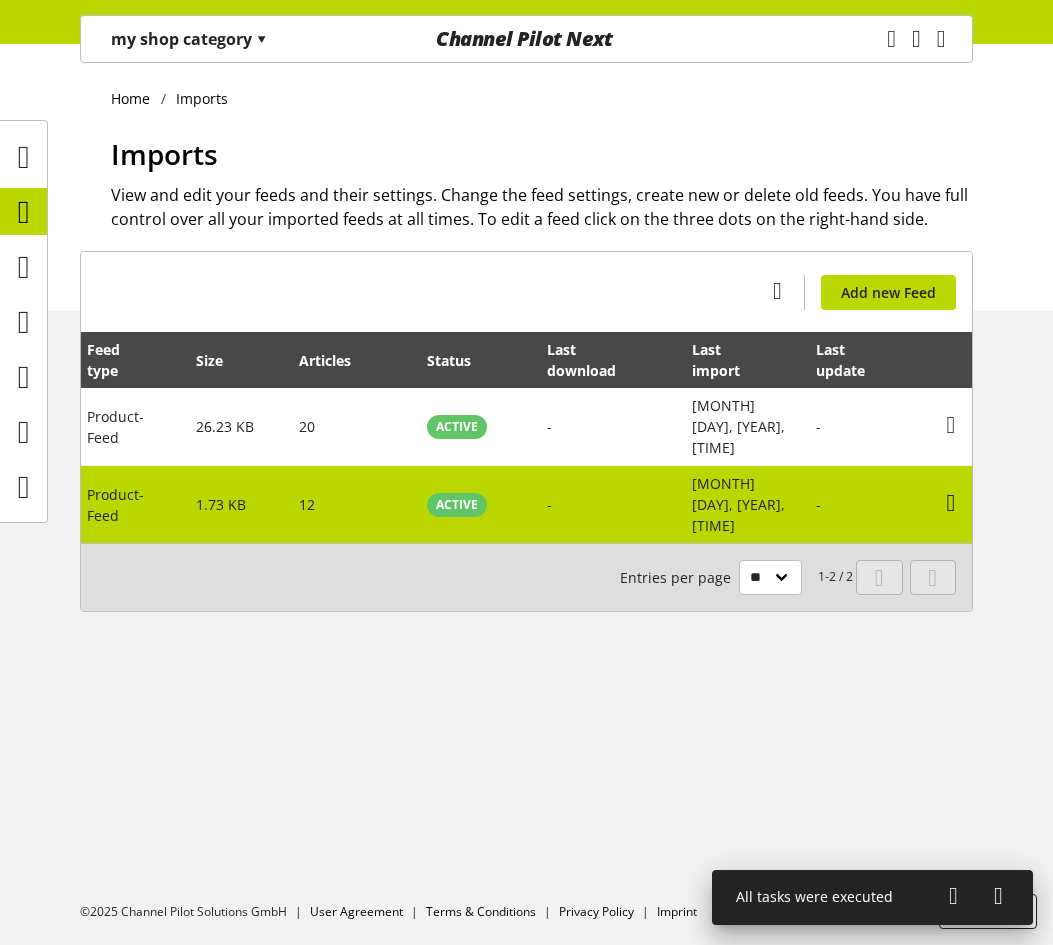 click at bounding box center [951, 425] 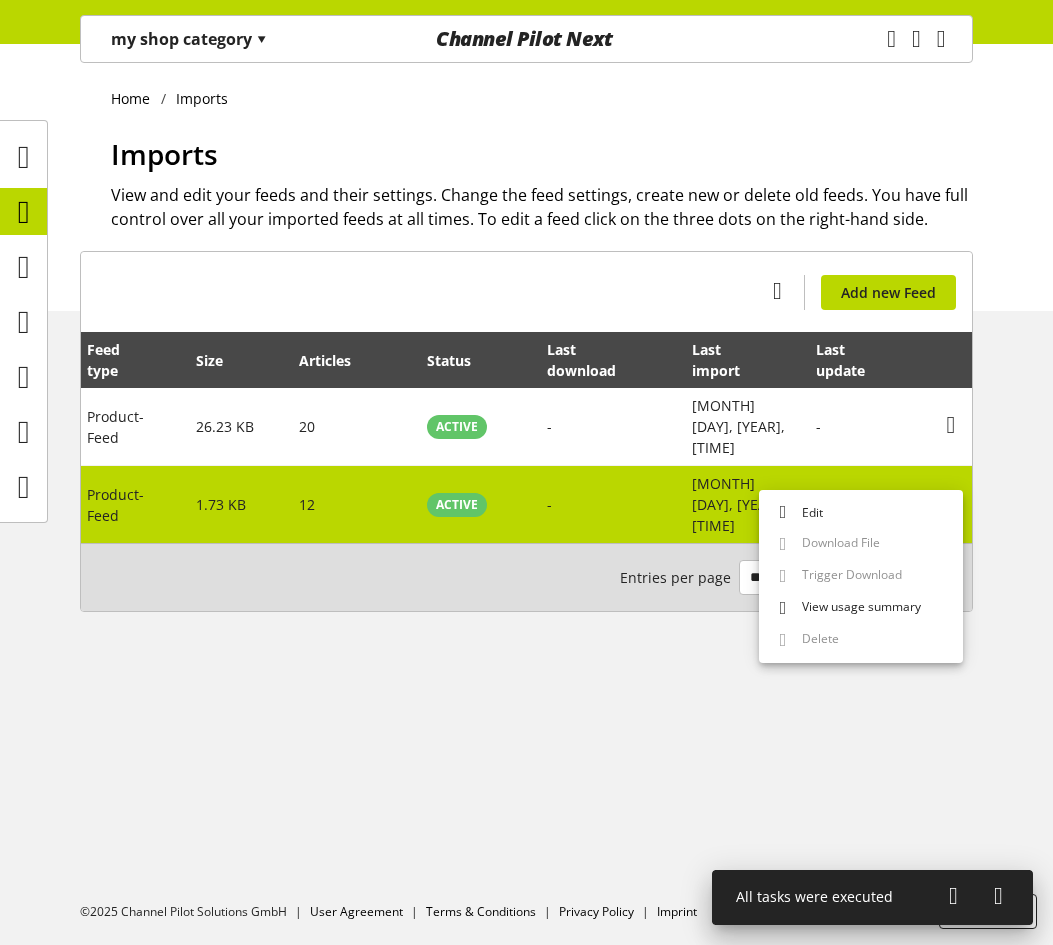 click at bounding box center (951, 503) 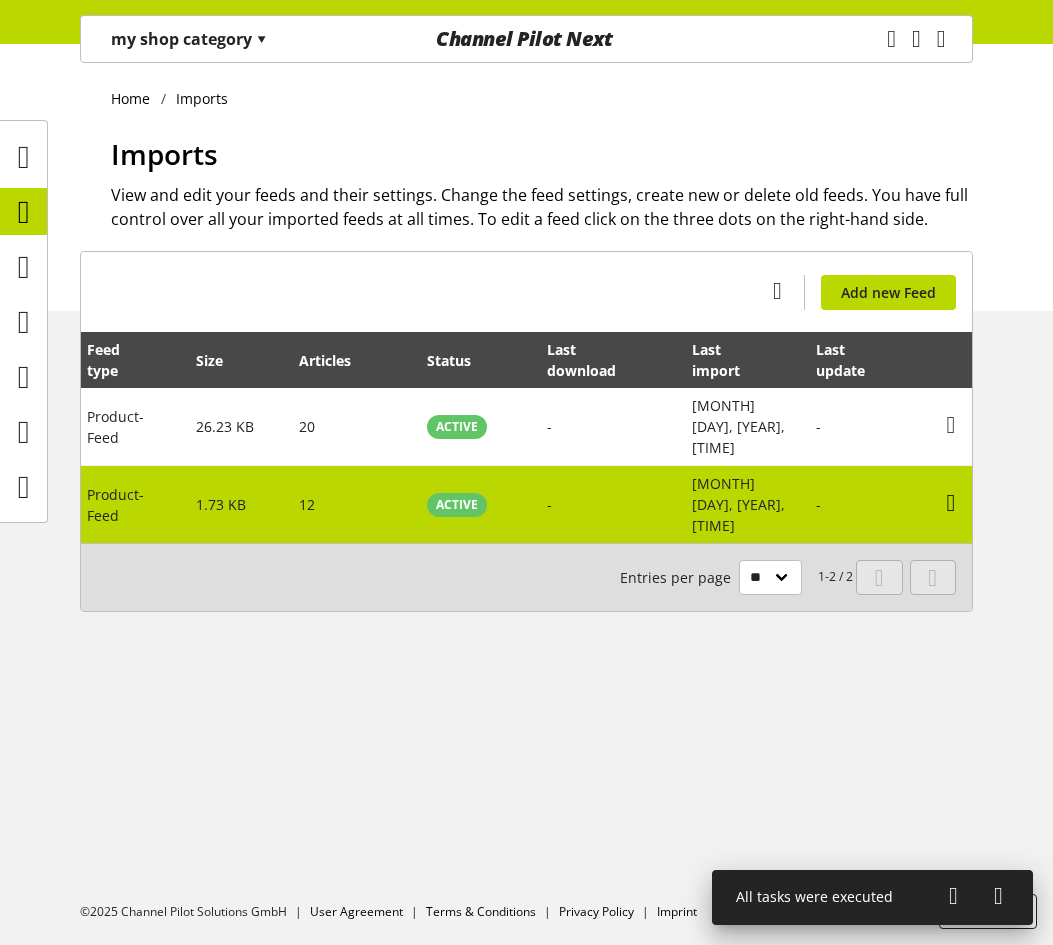 click at bounding box center [951, 425] 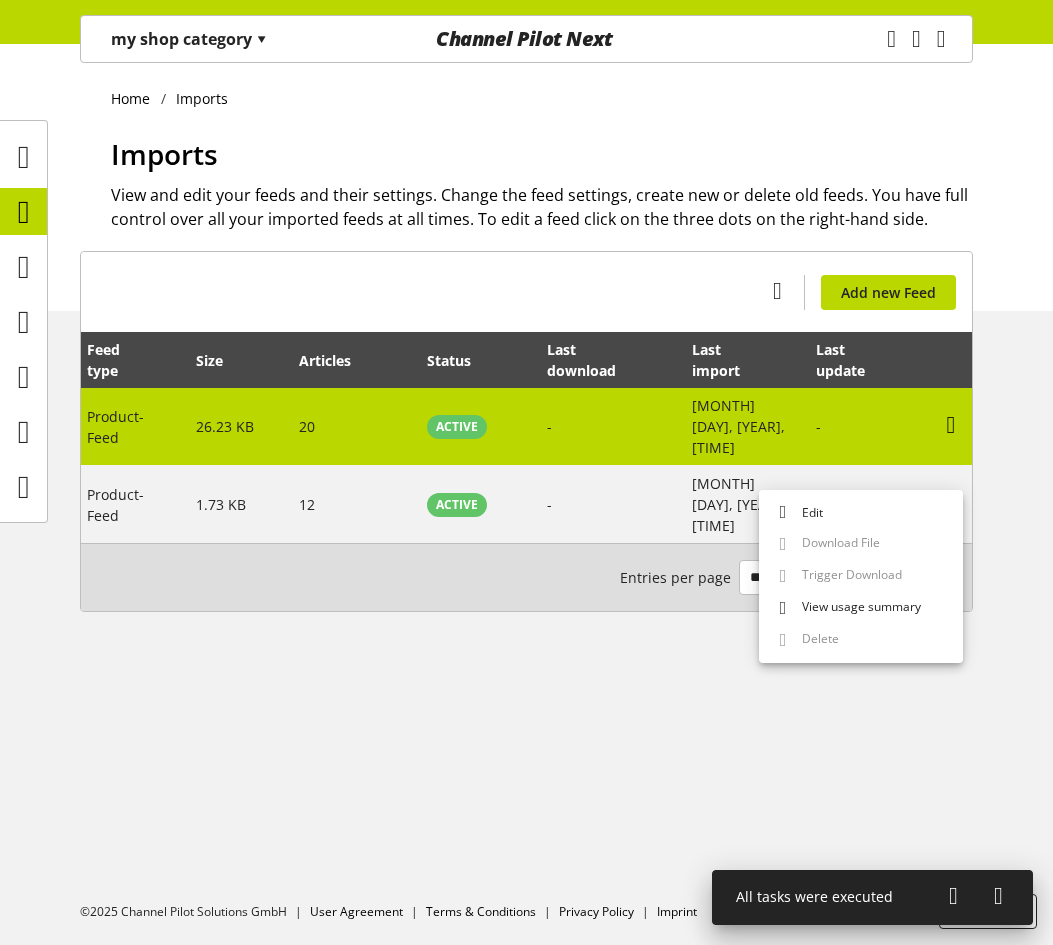 click at bounding box center (951, 425) 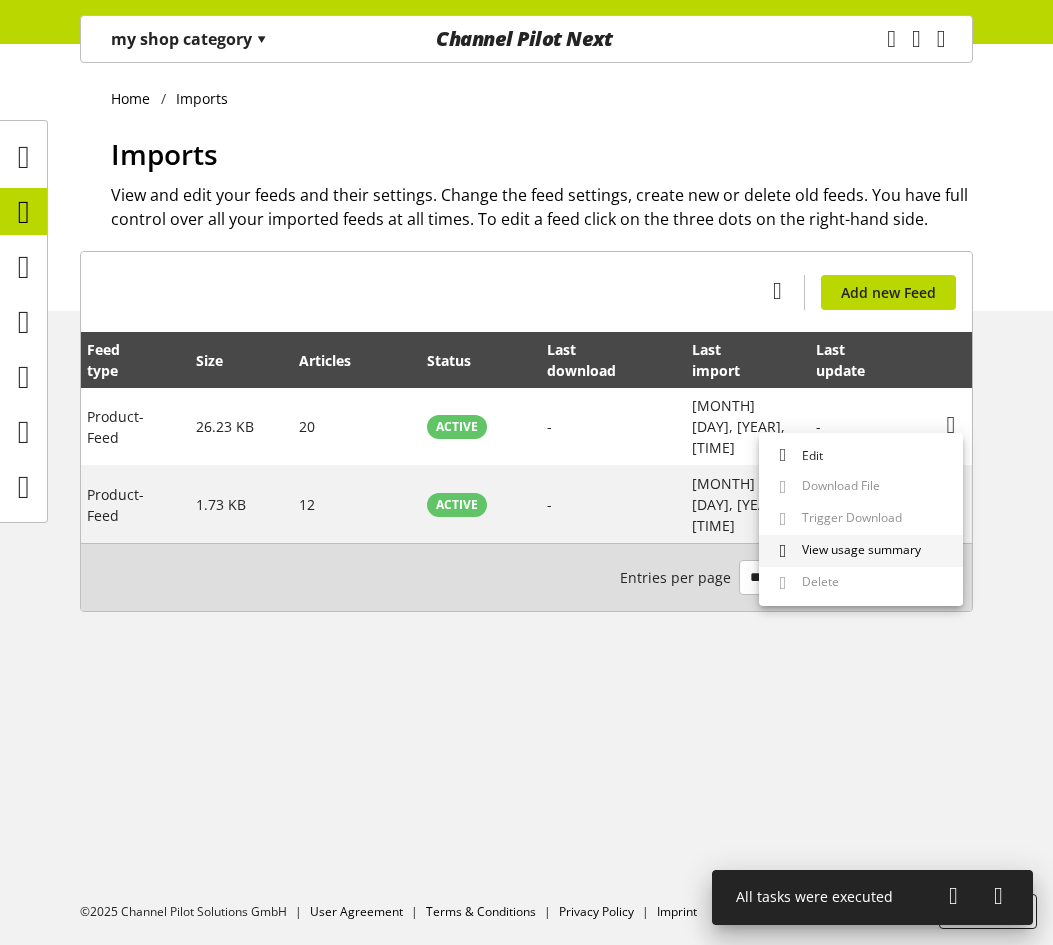 click on "View usage summary" at bounding box center [857, 551] 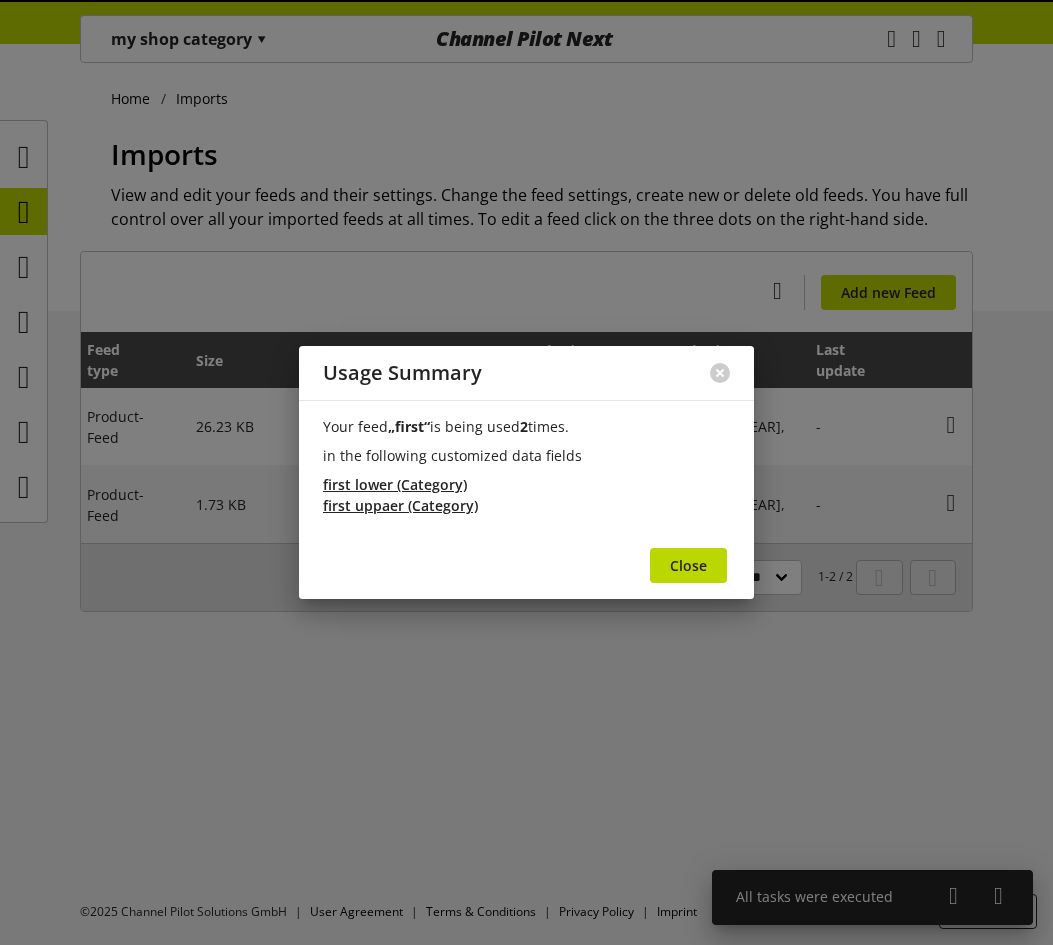scroll, scrollTop: 0, scrollLeft: 154, axis: horizontal 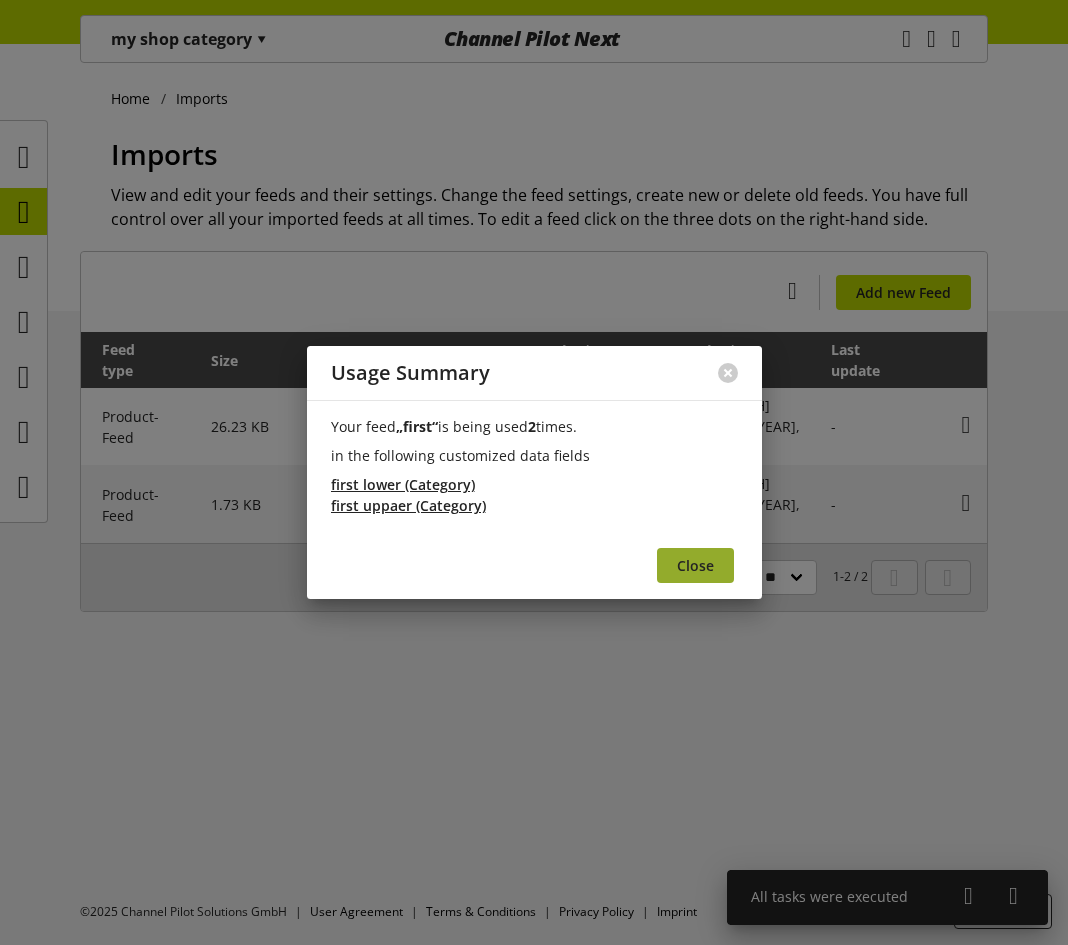 click on "Close" at bounding box center (695, 565) 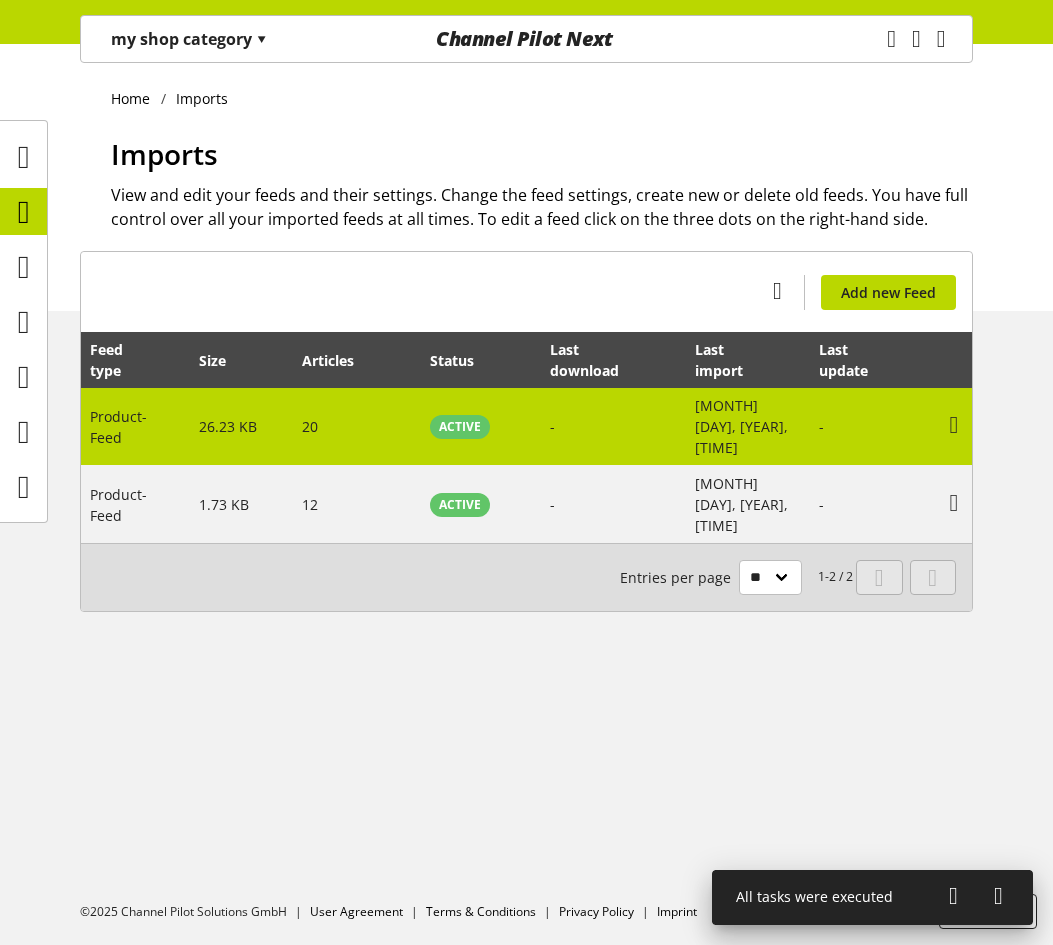 scroll, scrollTop: 0, scrollLeft: 169, axis: horizontal 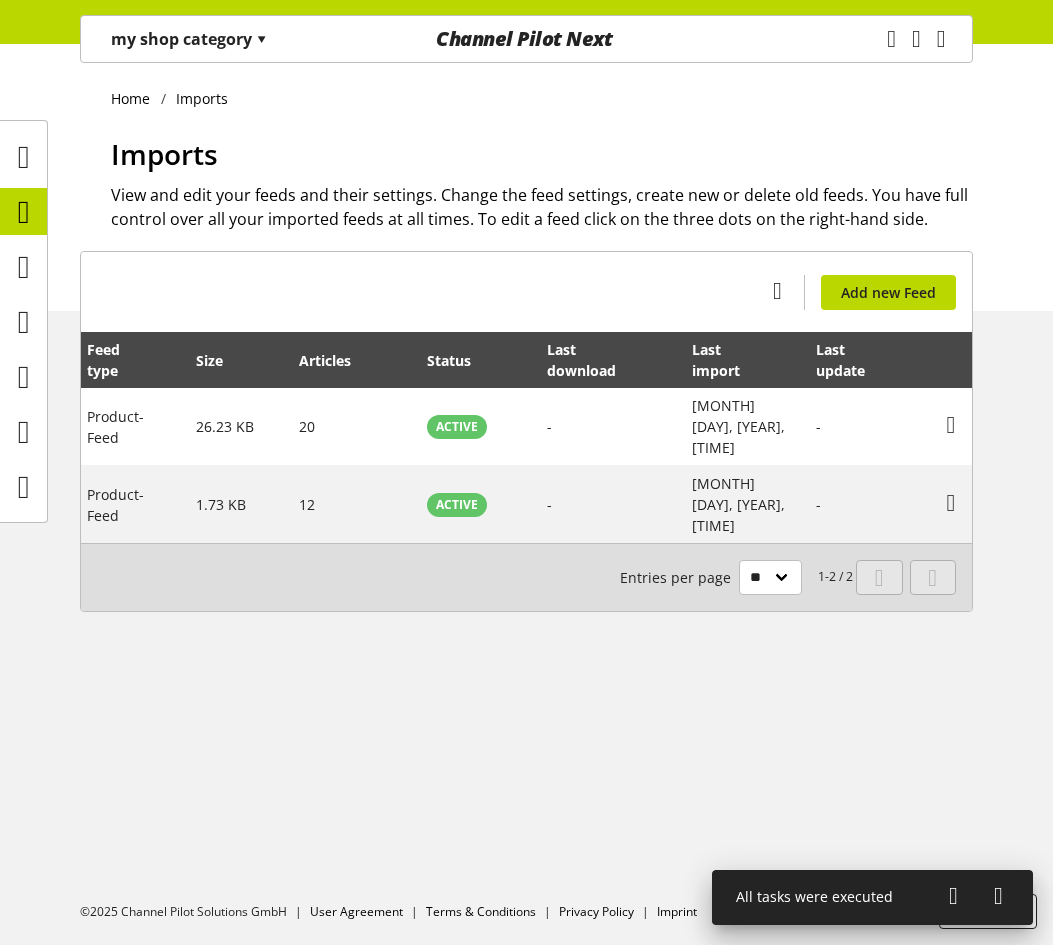 click on "▾" at bounding box center [261, 39] 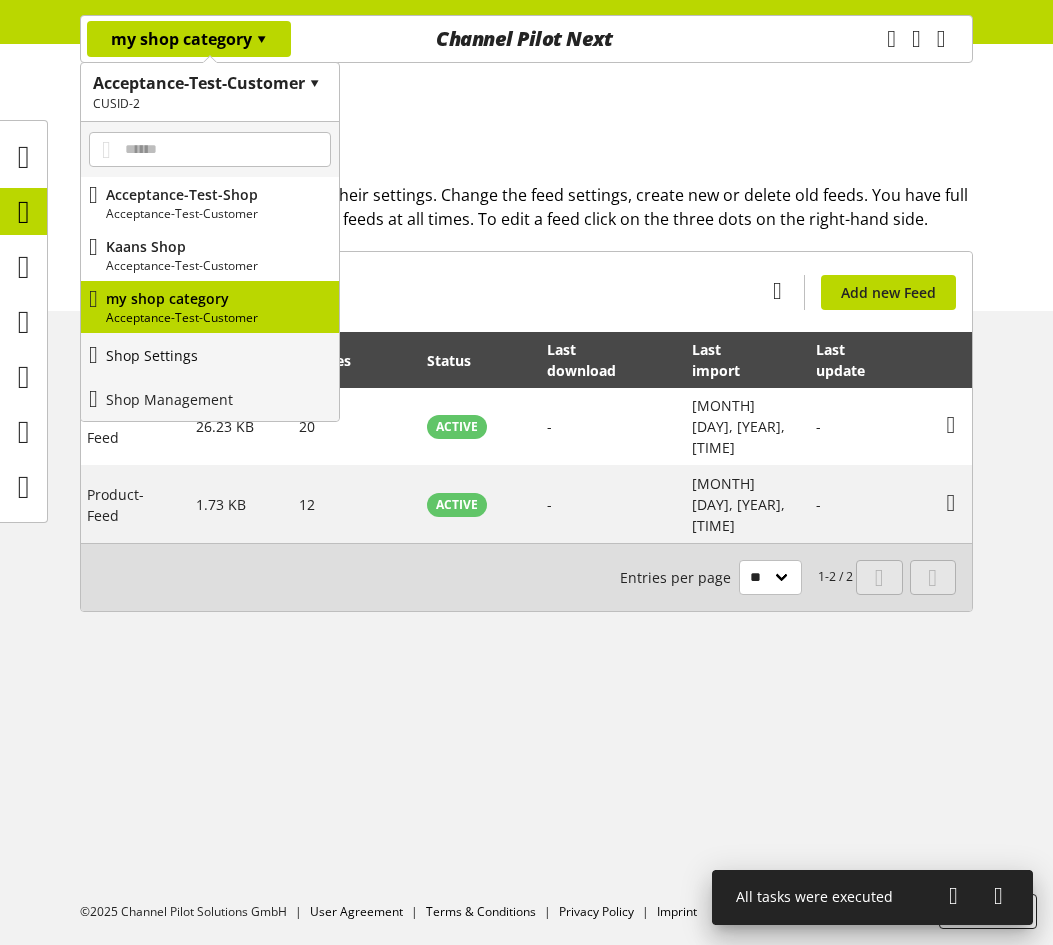 click on "Shop Settings" at bounding box center [210, 355] 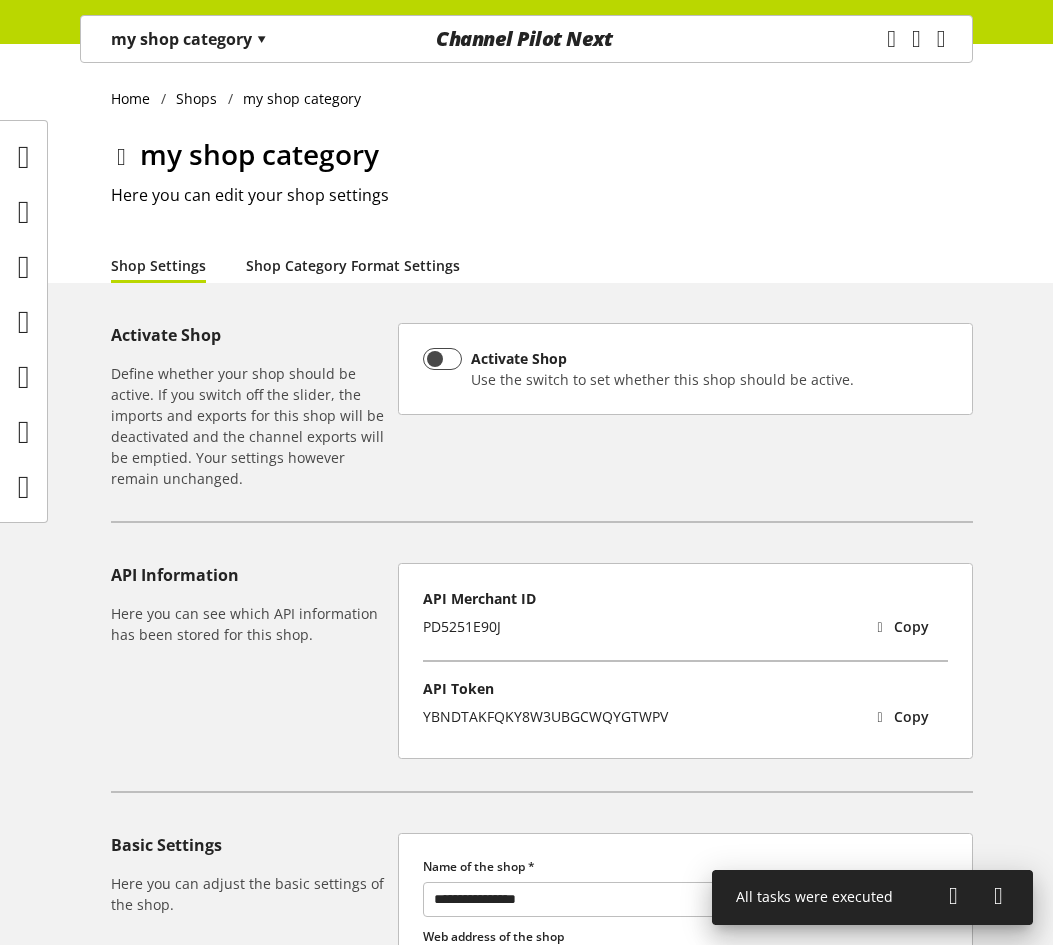 click on "Shop Category Format Settings" at bounding box center (353, 265) 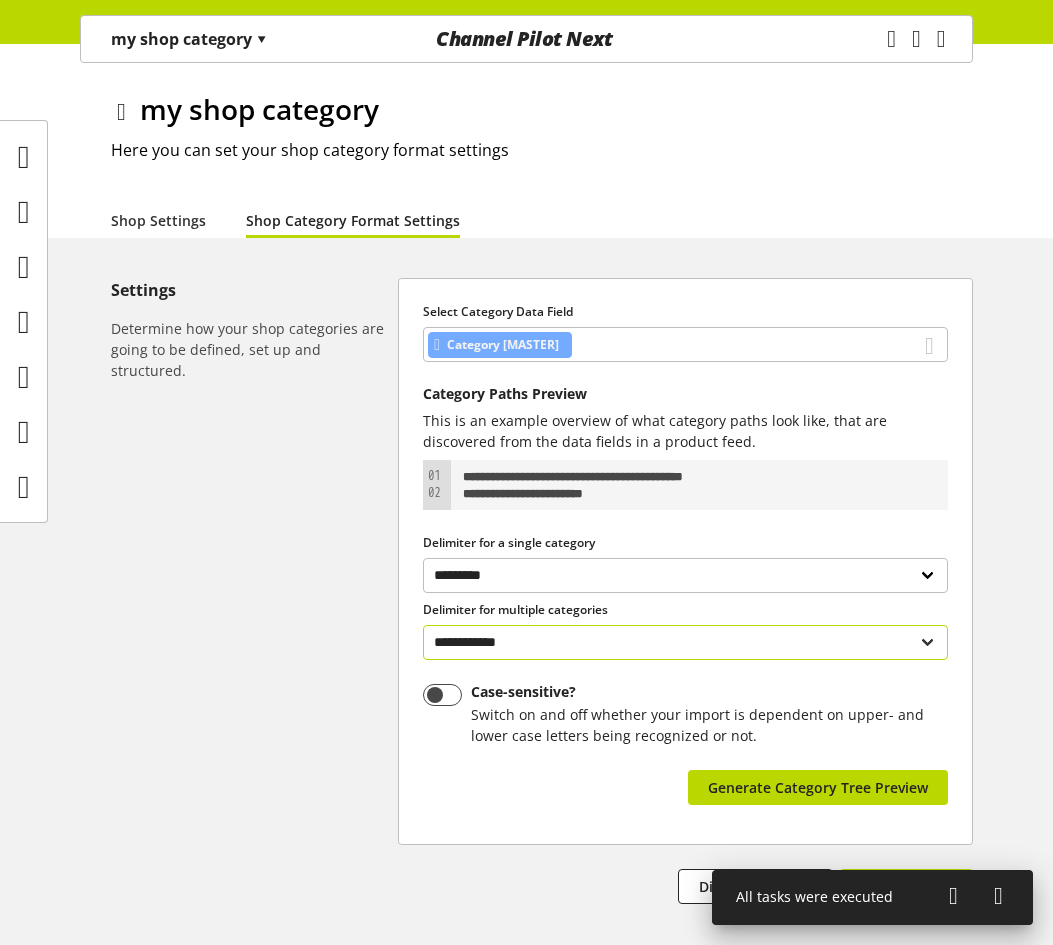scroll, scrollTop: 151, scrollLeft: 0, axis: vertical 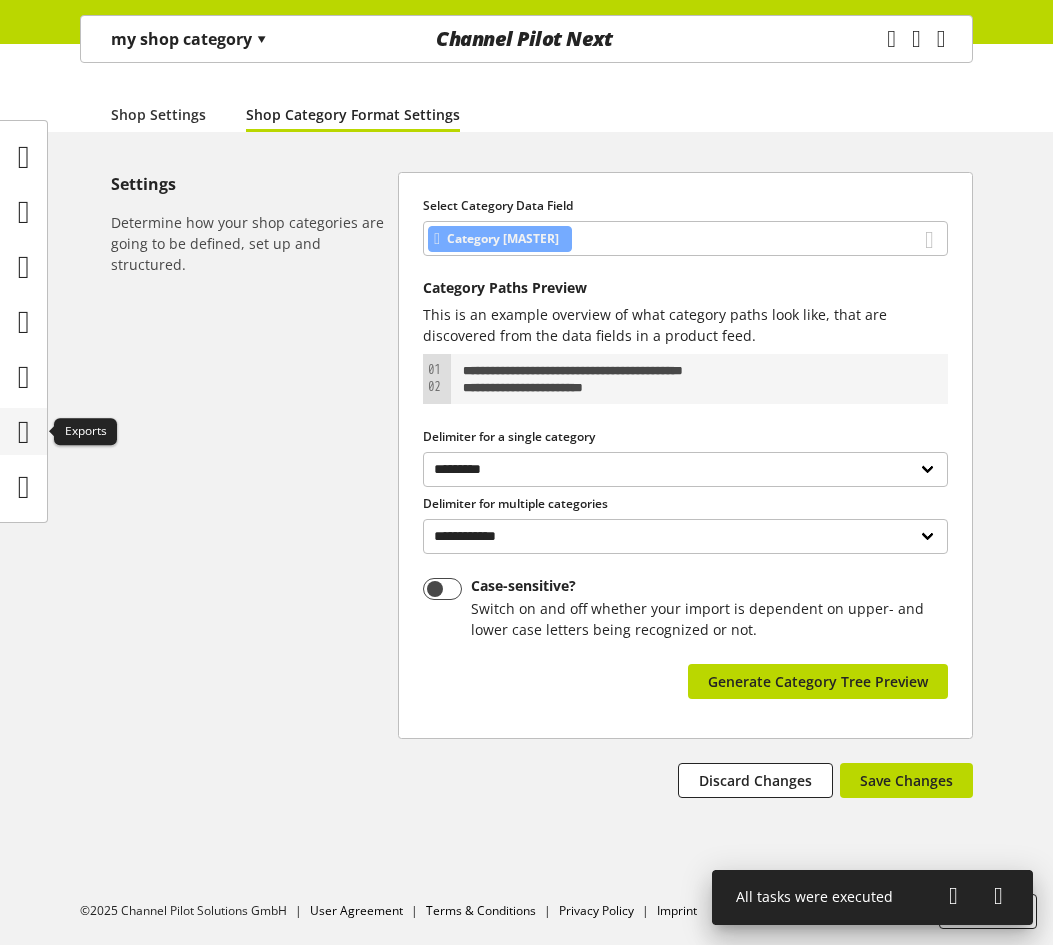 click at bounding box center (24, 432) 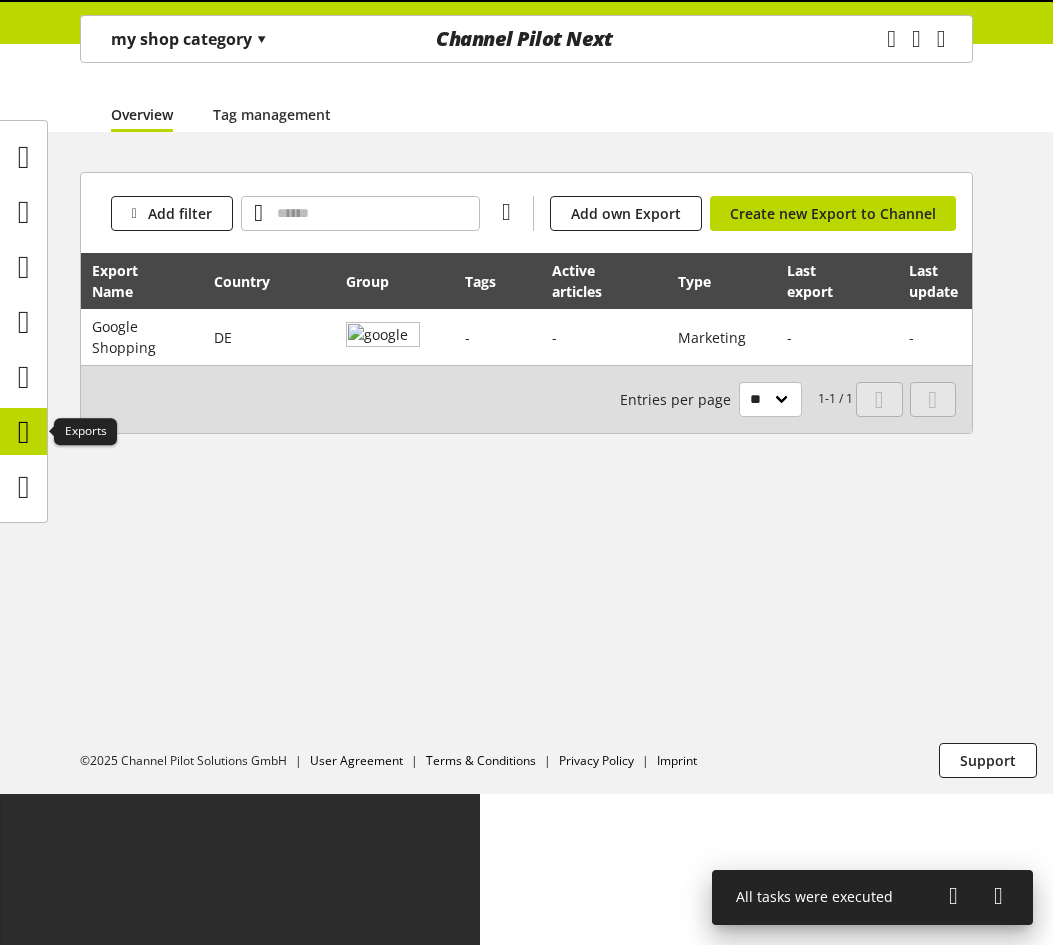 scroll, scrollTop: 0, scrollLeft: 0, axis: both 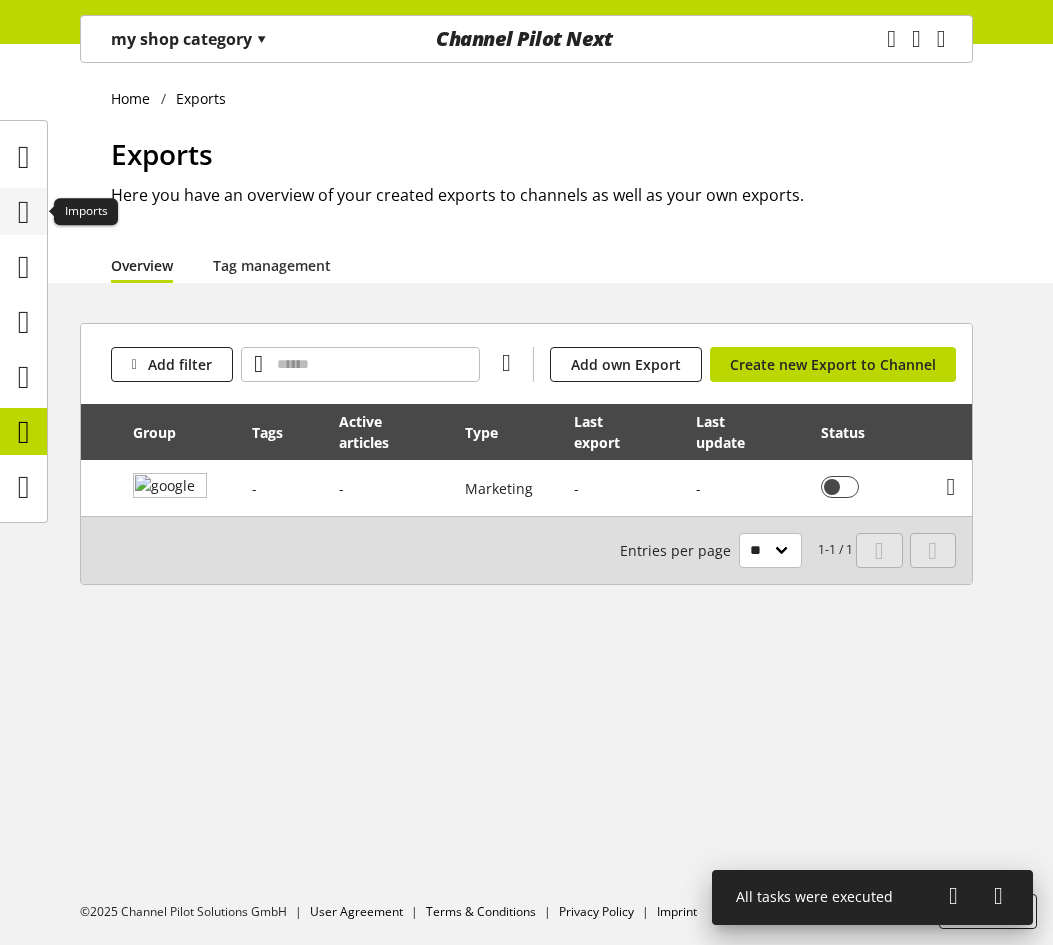 click at bounding box center (24, 212) 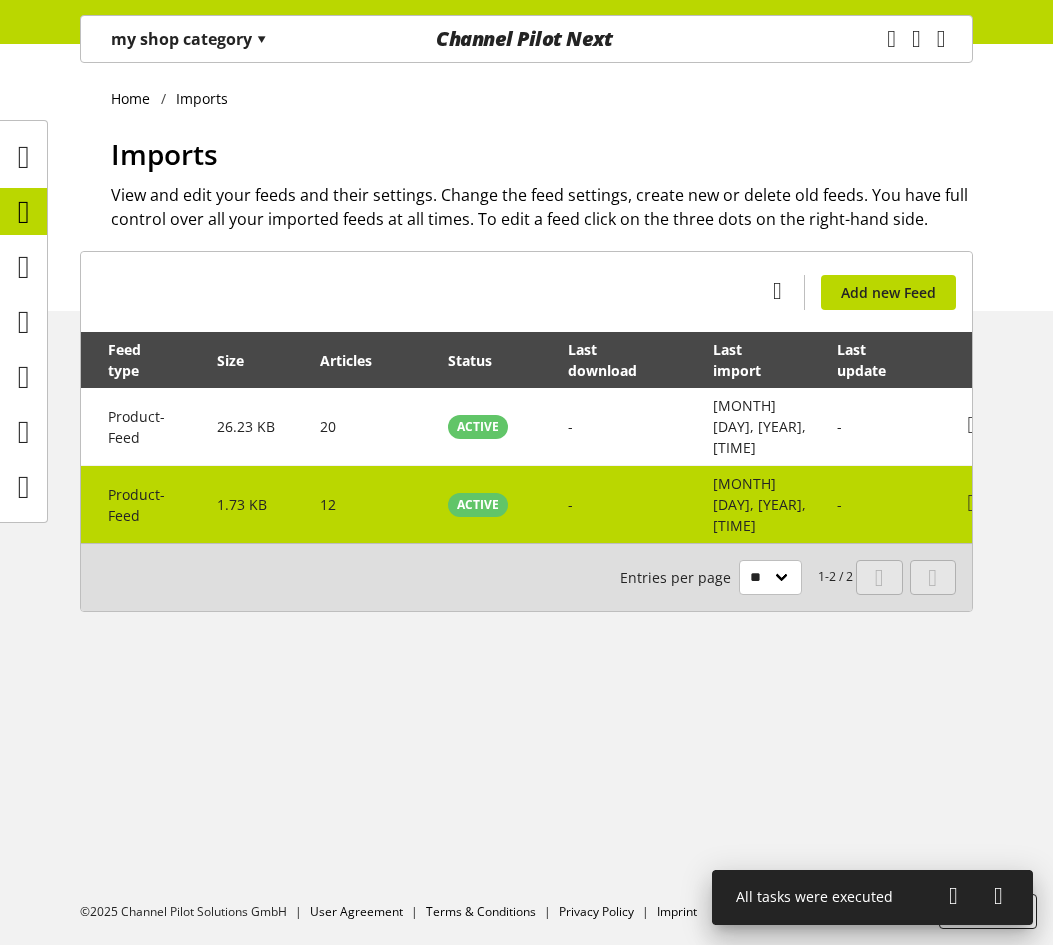 scroll, scrollTop: 0, scrollLeft: 169, axis: horizontal 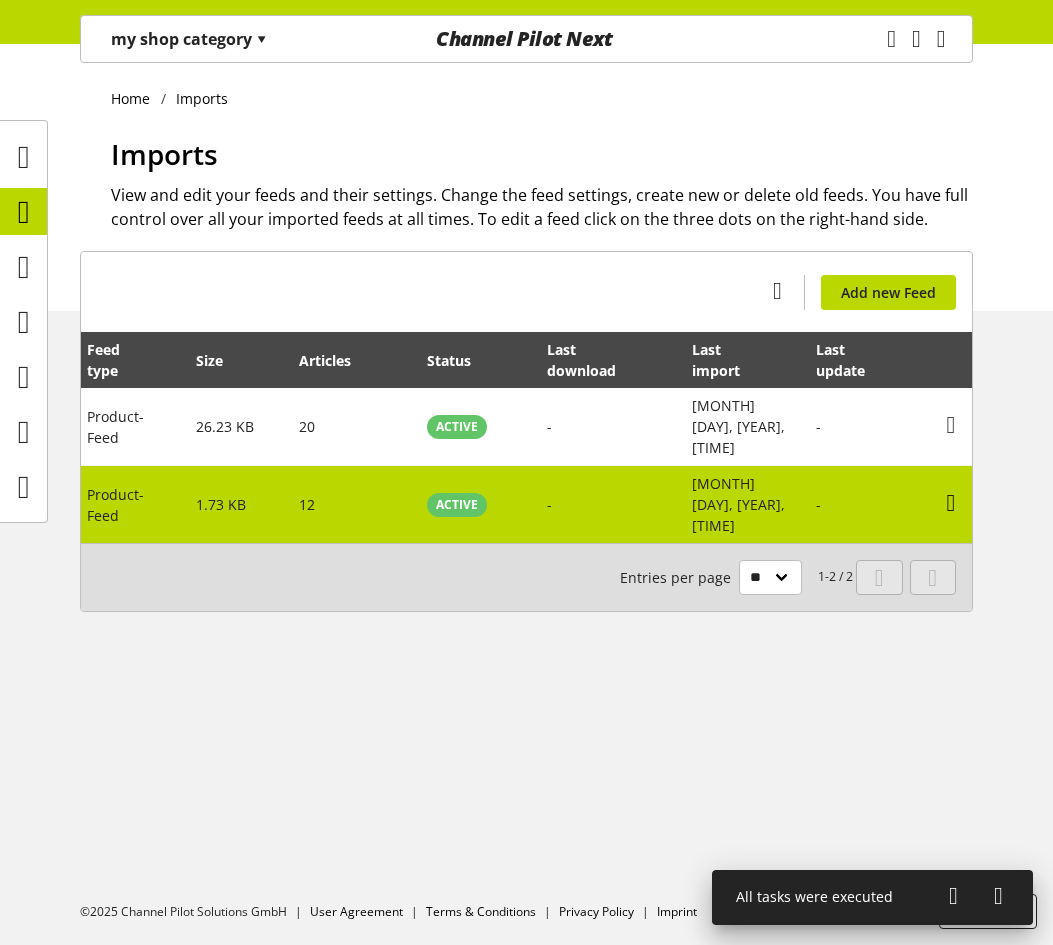click at bounding box center [951, 425] 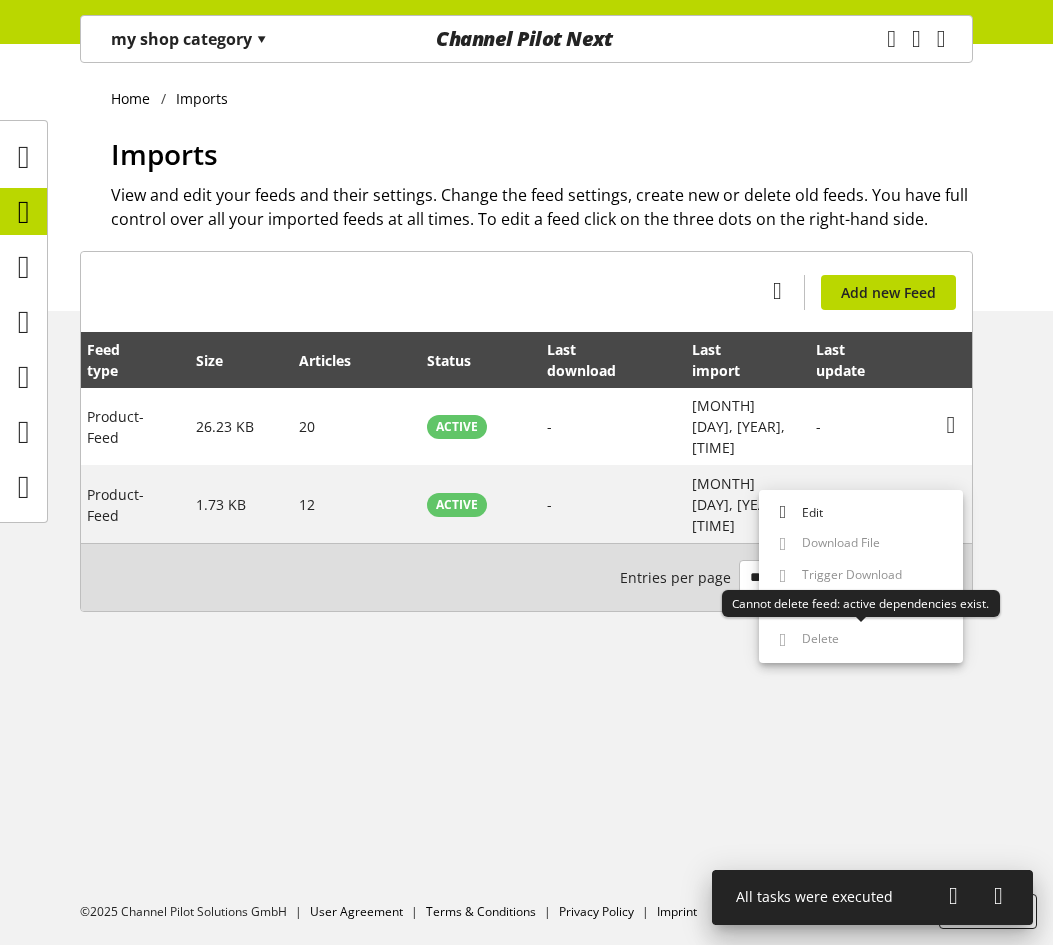 click on "Edit Download File Trigger Download Cannot view usage summary: no active dependencies. View usage summary Cannot delete feed: active dependencies exist. Delete" at bounding box center (861, 576) 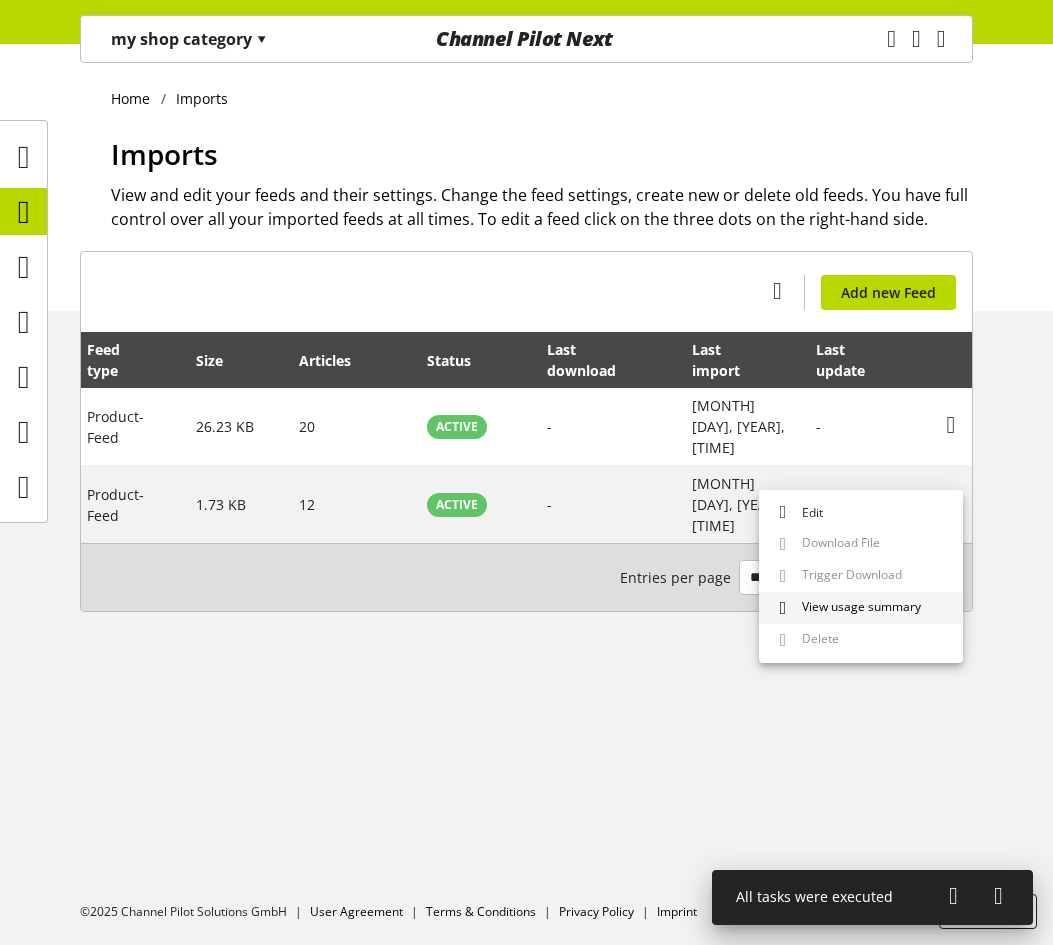 click on "View usage summary" at bounding box center [857, 608] 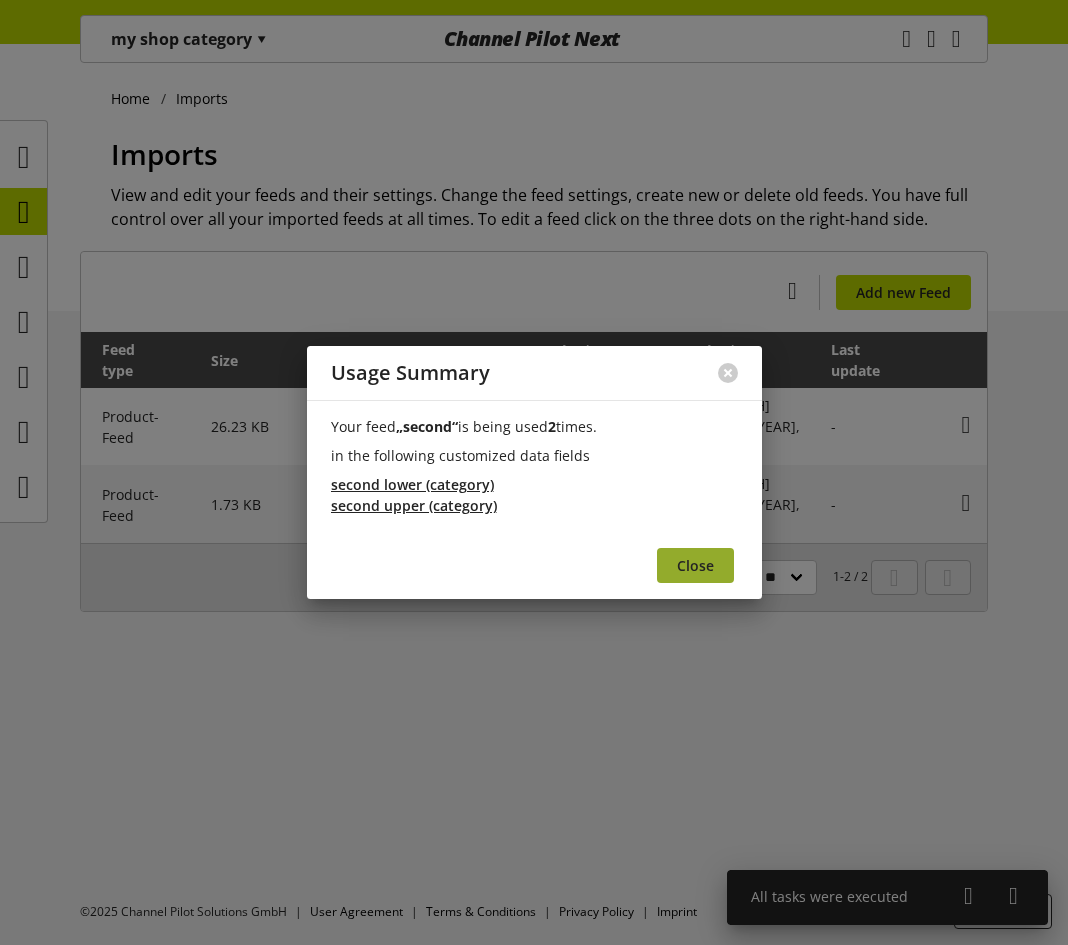 click on "Close" at bounding box center [695, 565] 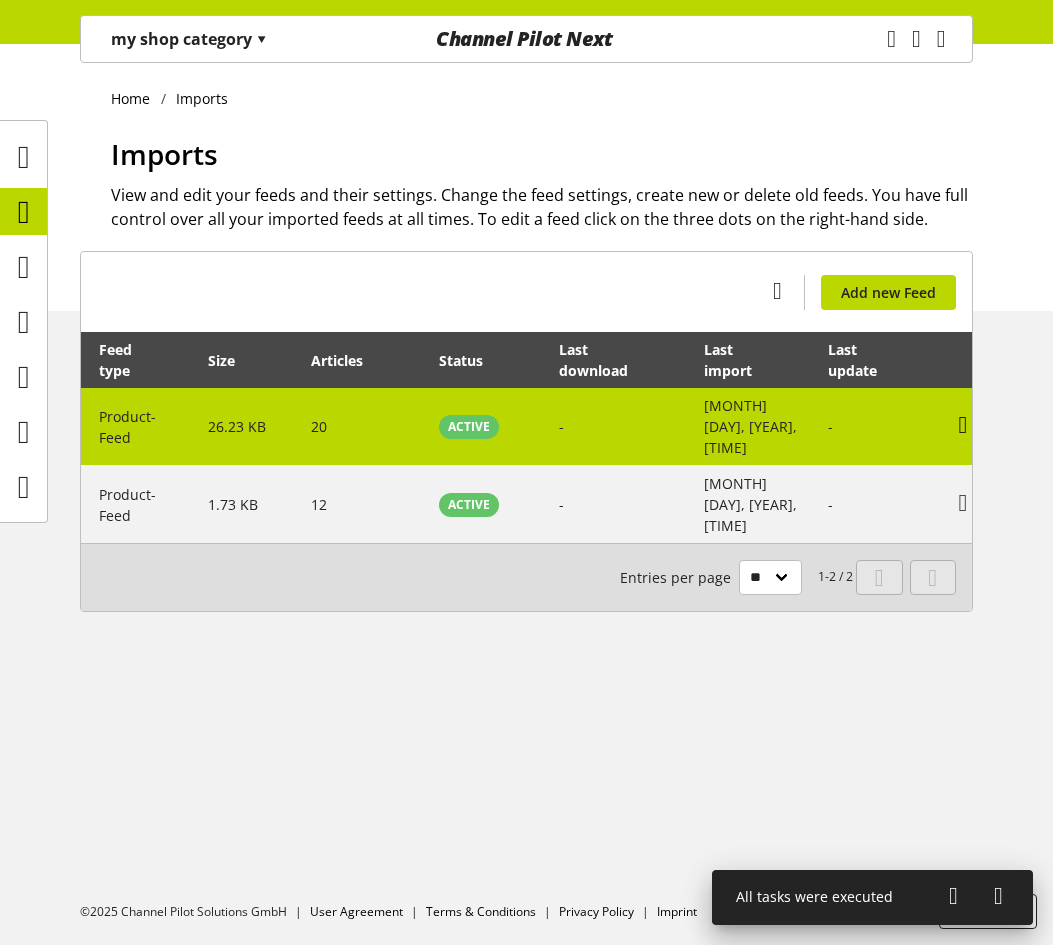 click at bounding box center [963, 425] 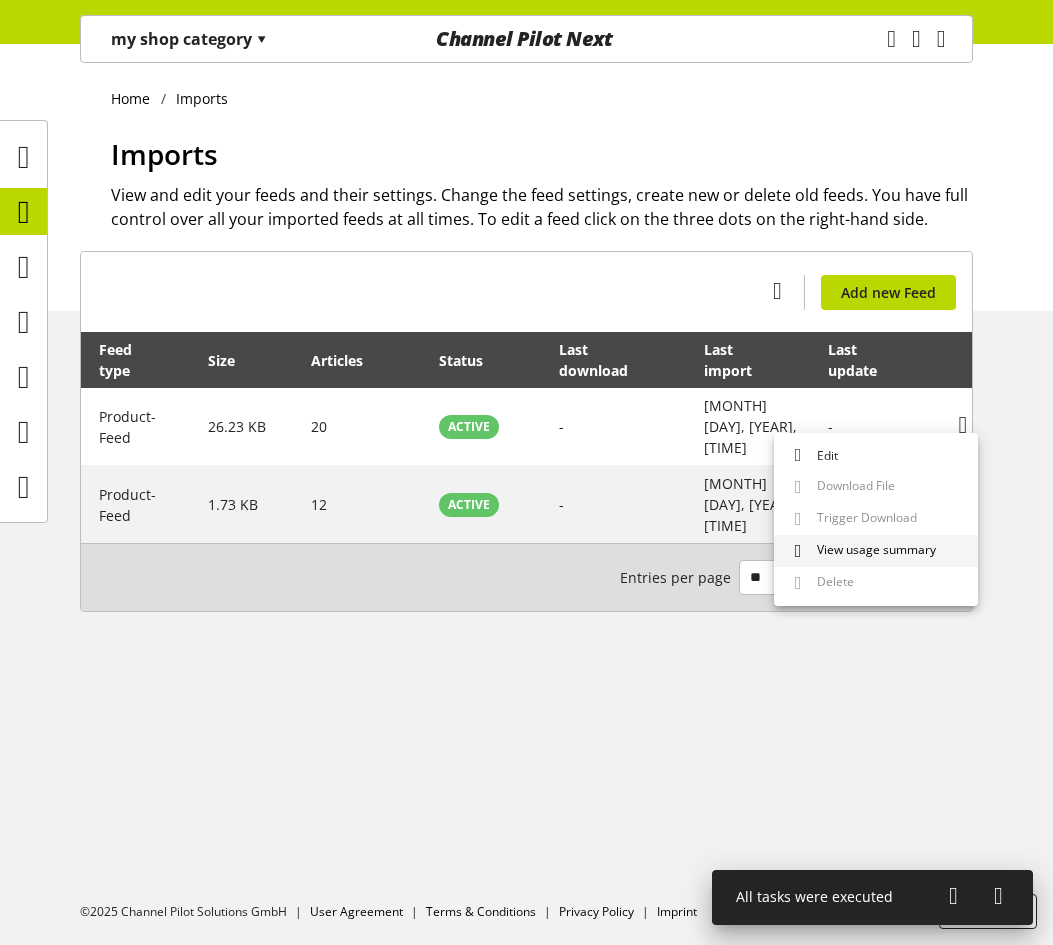 click on "View usage summary" at bounding box center [872, 551] 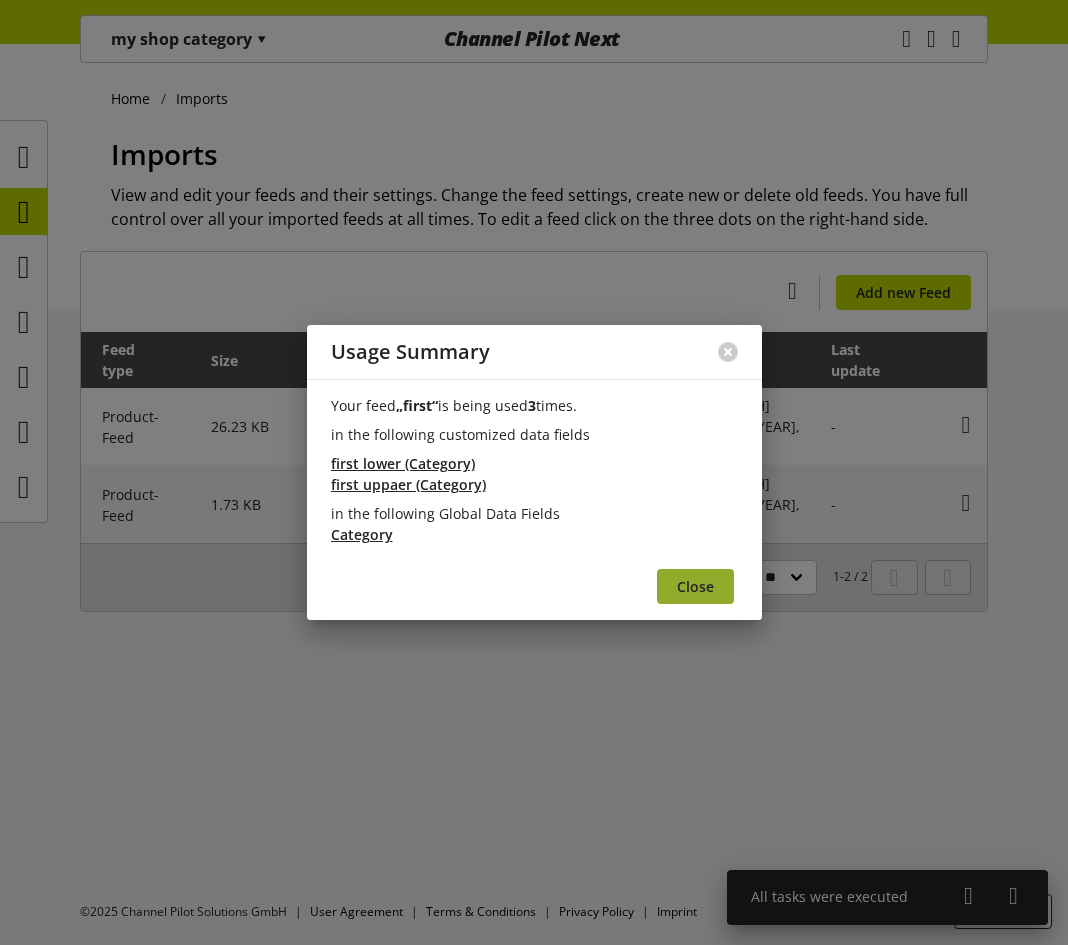 click on "Close" at bounding box center (695, 586) 